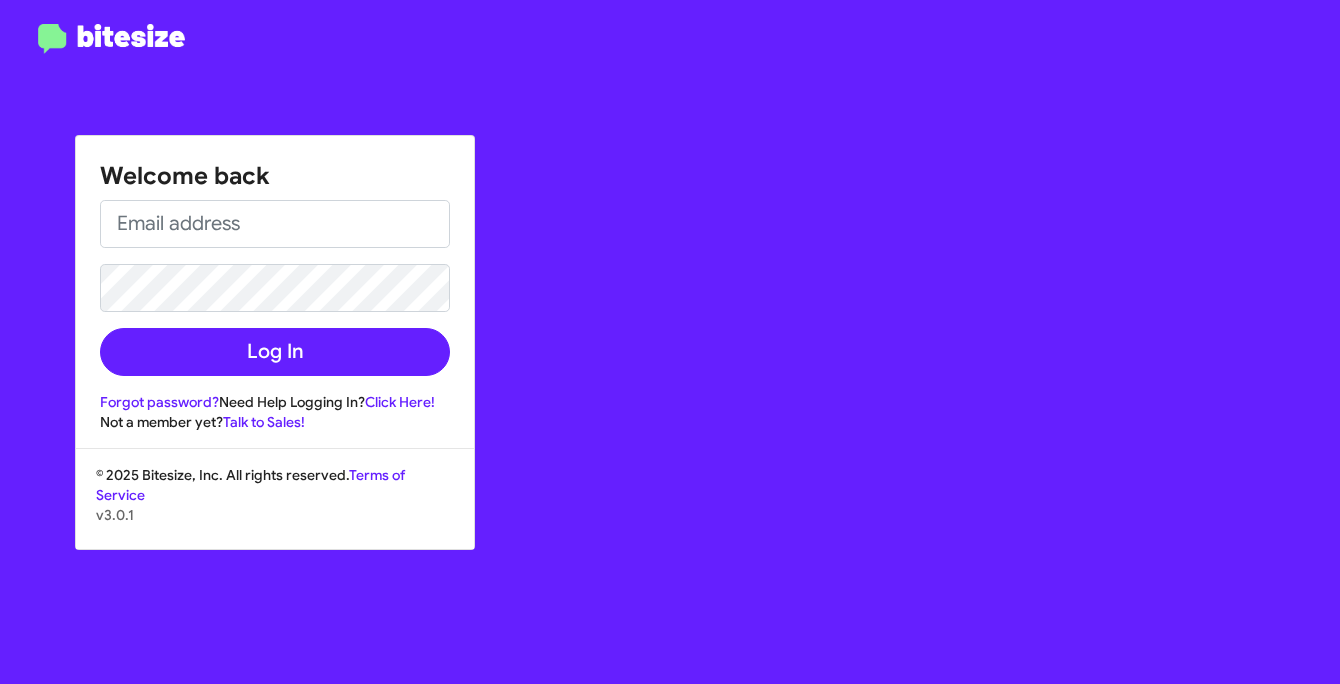 scroll, scrollTop: 0, scrollLeft: 0, axis: both 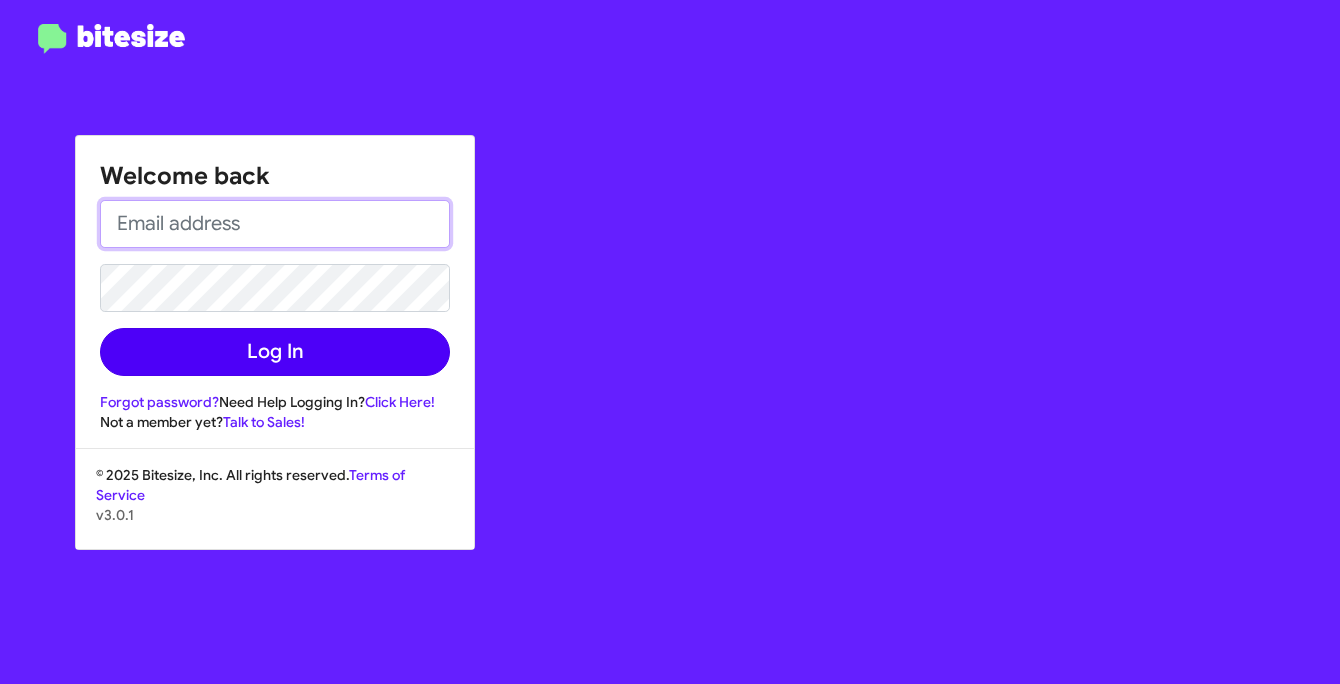 type on "[EMAIL]" 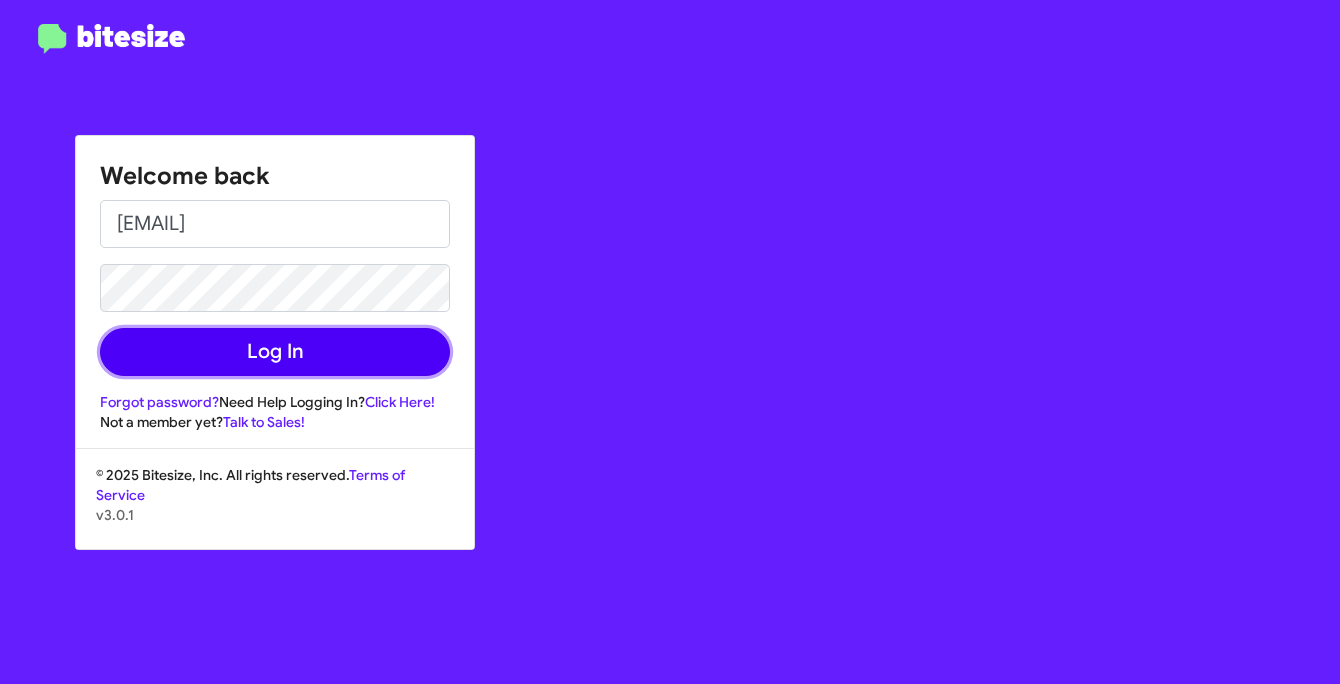 click on "Log In" 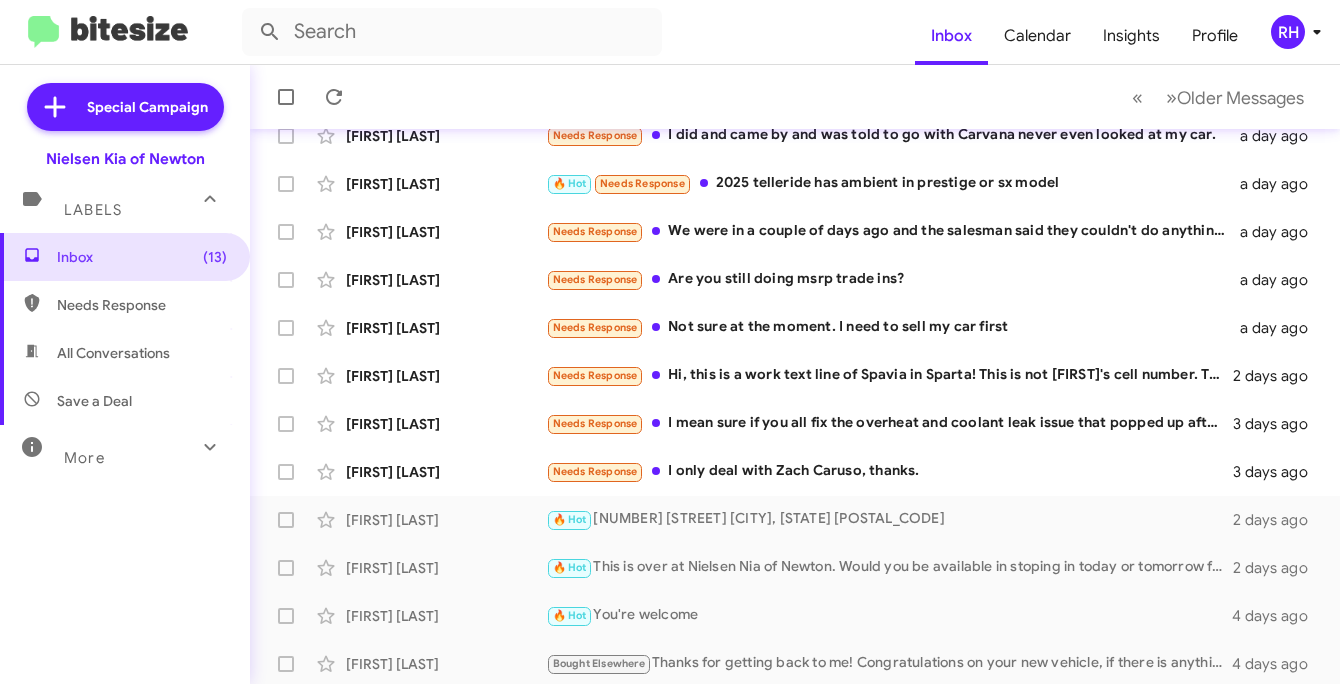 scroll, scrollTop: 330, scrollLeft: 0, axis: vertical 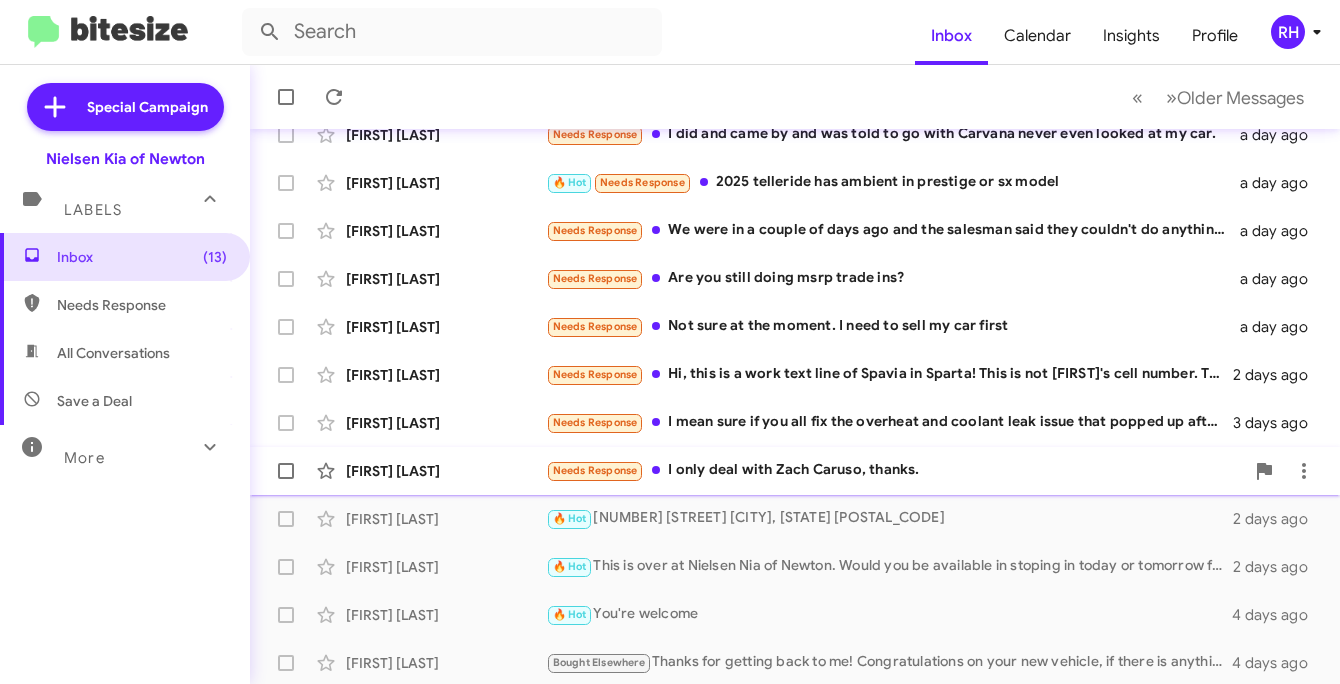 click on "[FIRST] [LAST] Needs Response   I only deal with Zach Caruso, thanks.   3 days ago" 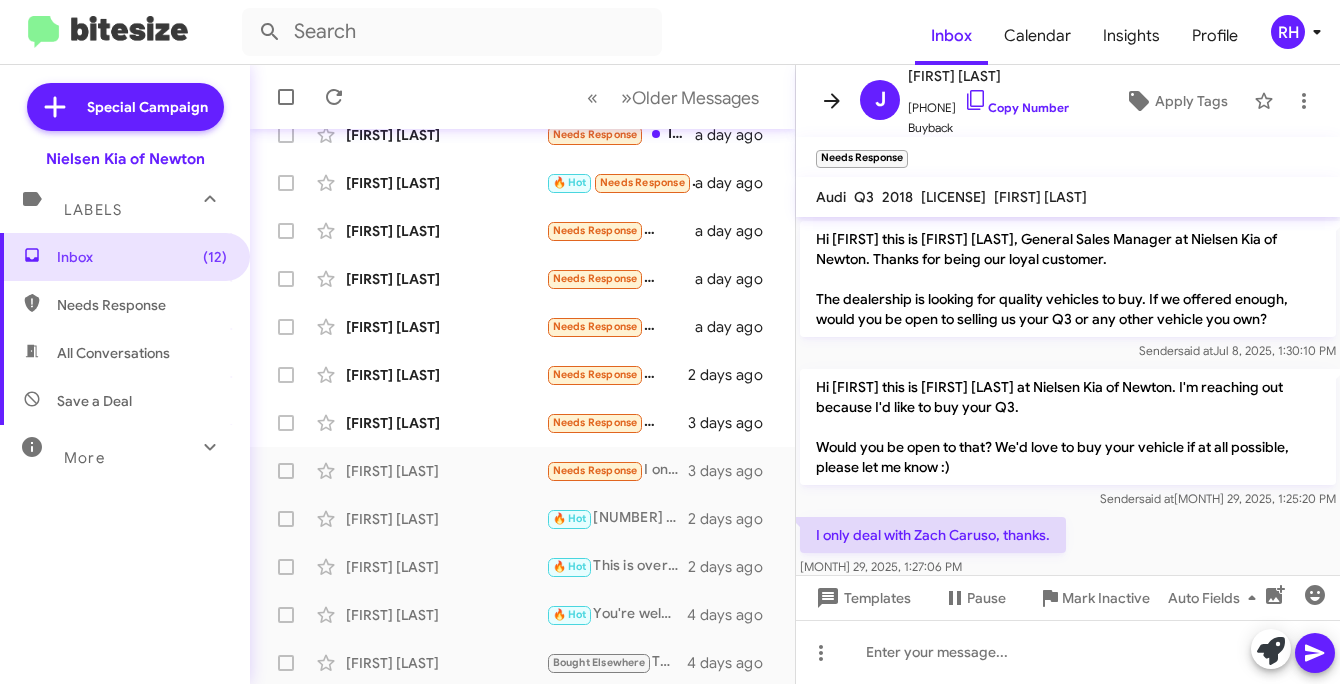 click 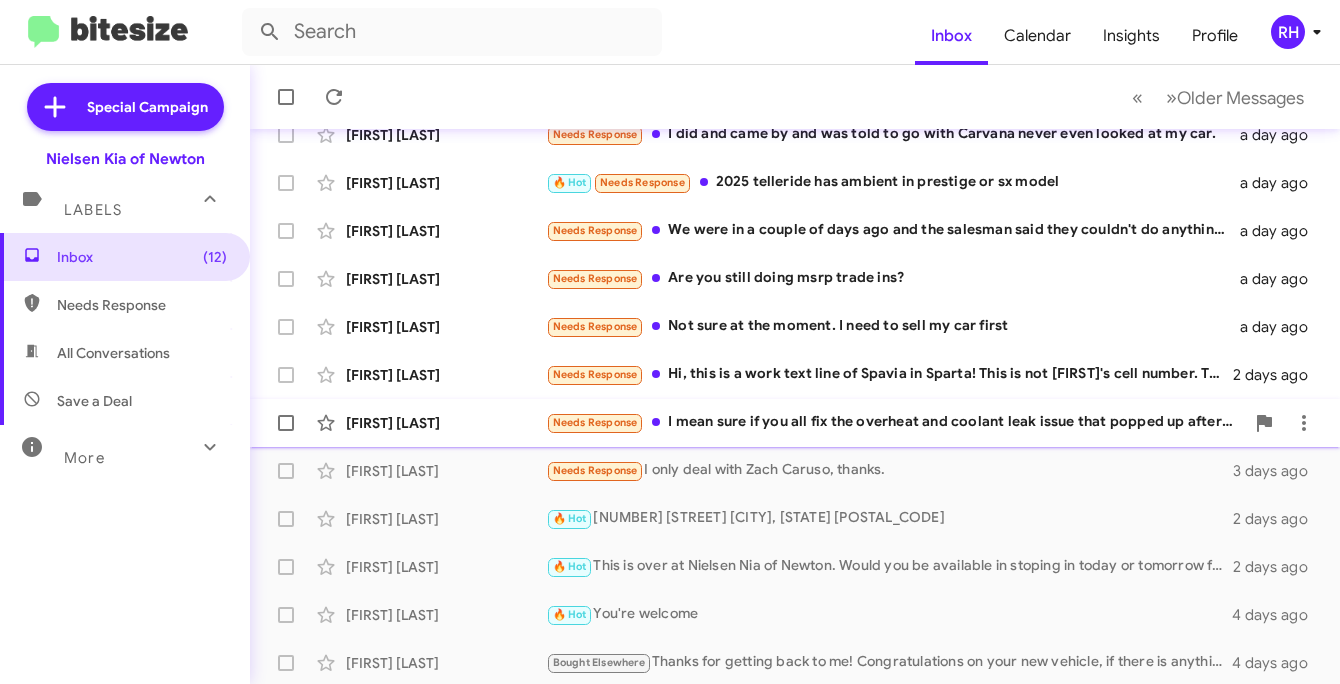 click on "Needs Response   I mean sure if you all fix the overheat and coolant leak issue that popped up after I brought my car in to get a replacement engine that your service department tried to charge me 1500$ to fix under warranty." 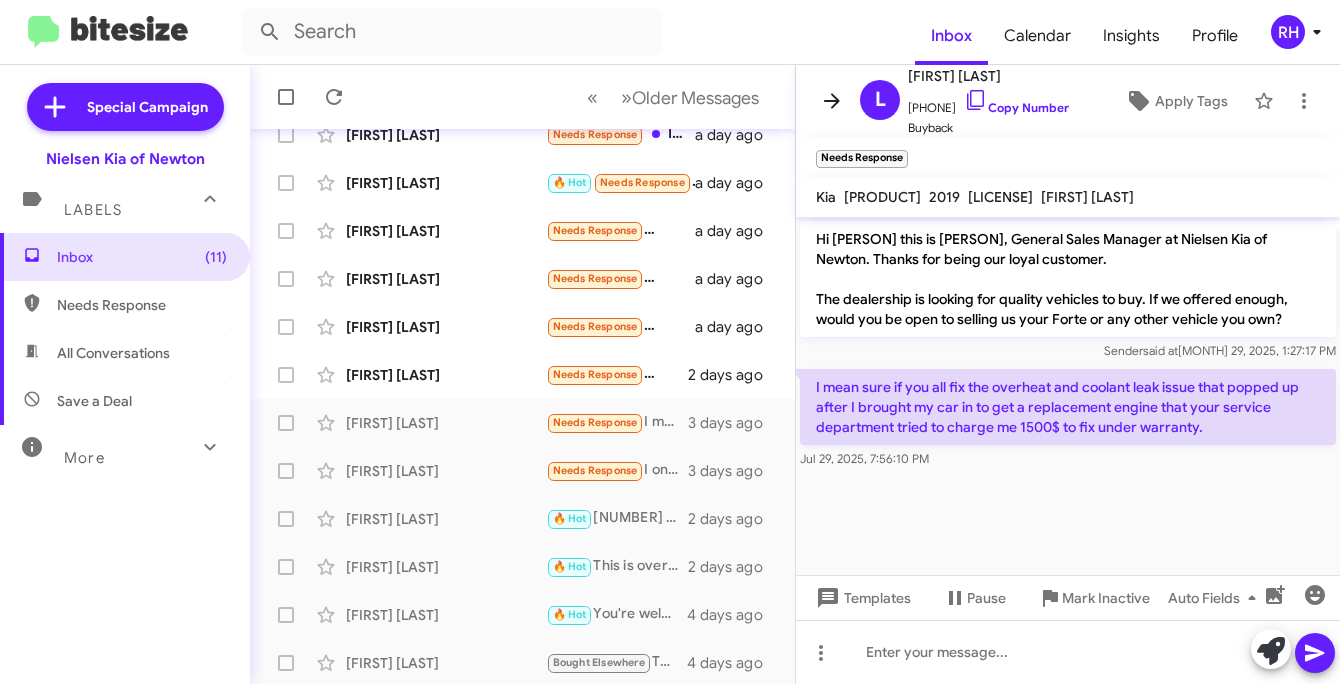 click 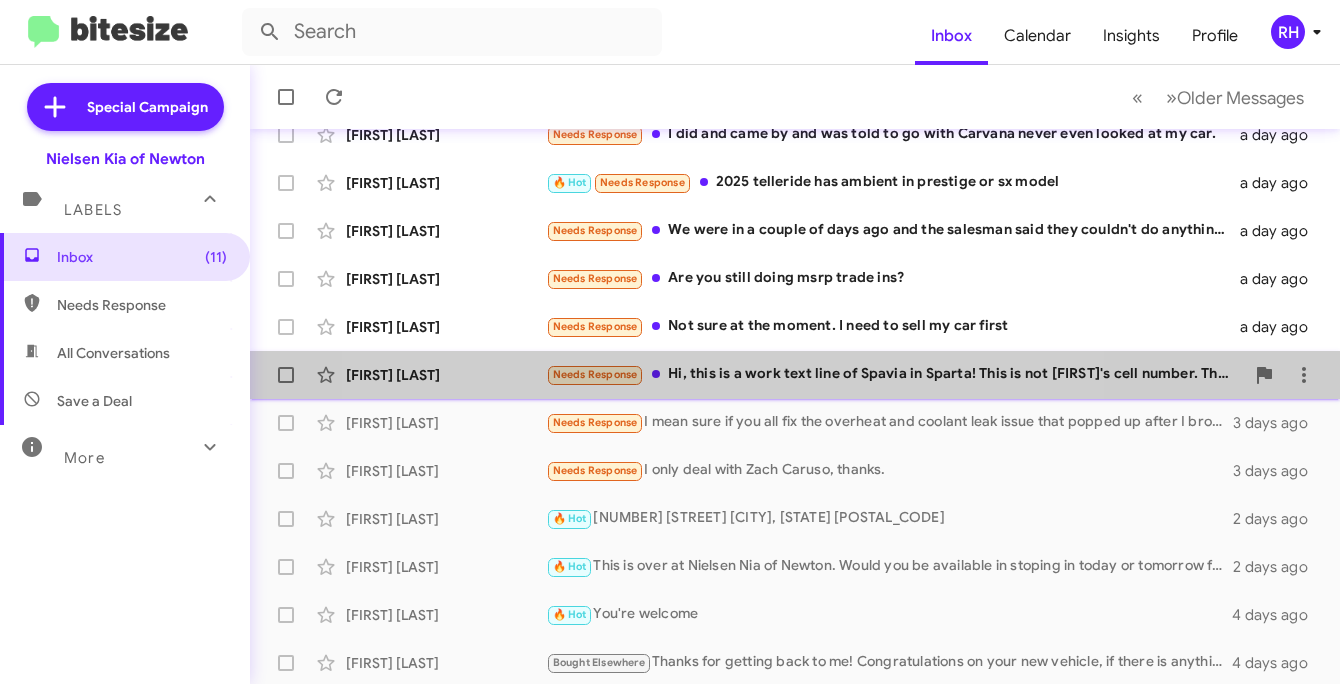 click on "Needs Response   Hi, this is a work text line of Spavia in Sparta! This is not Wanda's cell number. Thank you !" 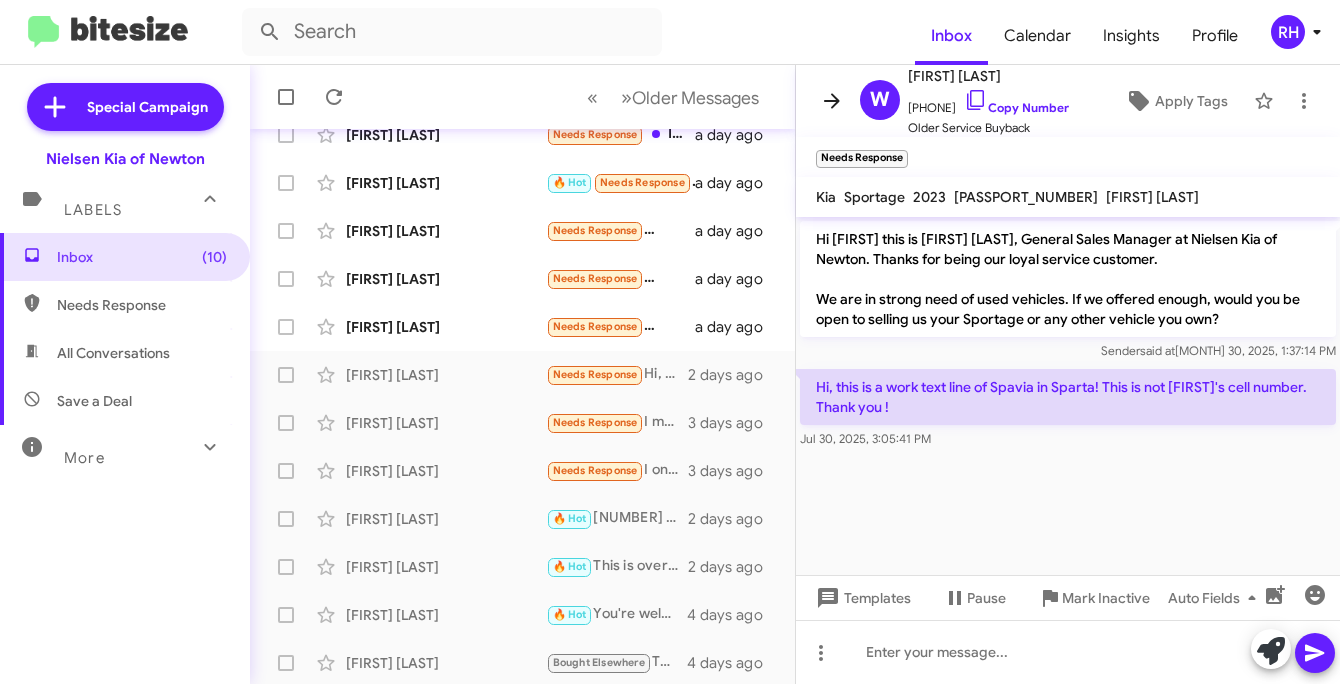 click 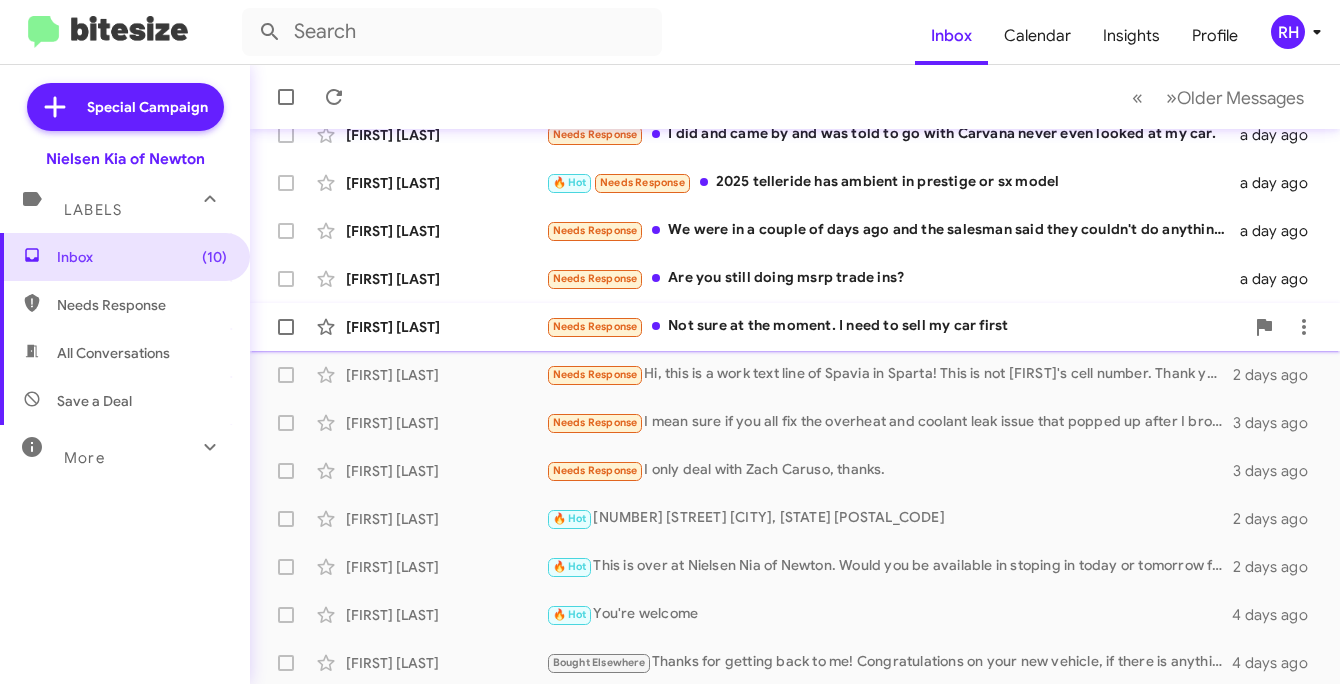 click on "Needs Response   Not sure at the moment.  I need to sell my car first" 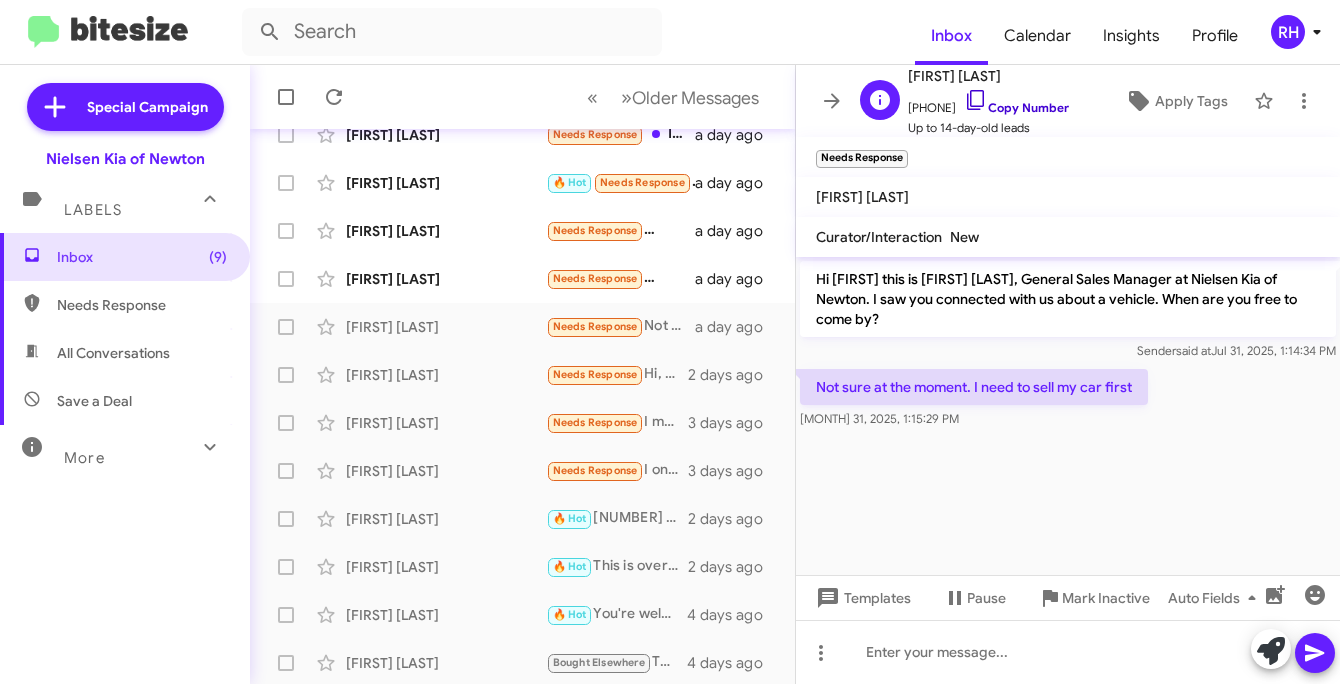 click 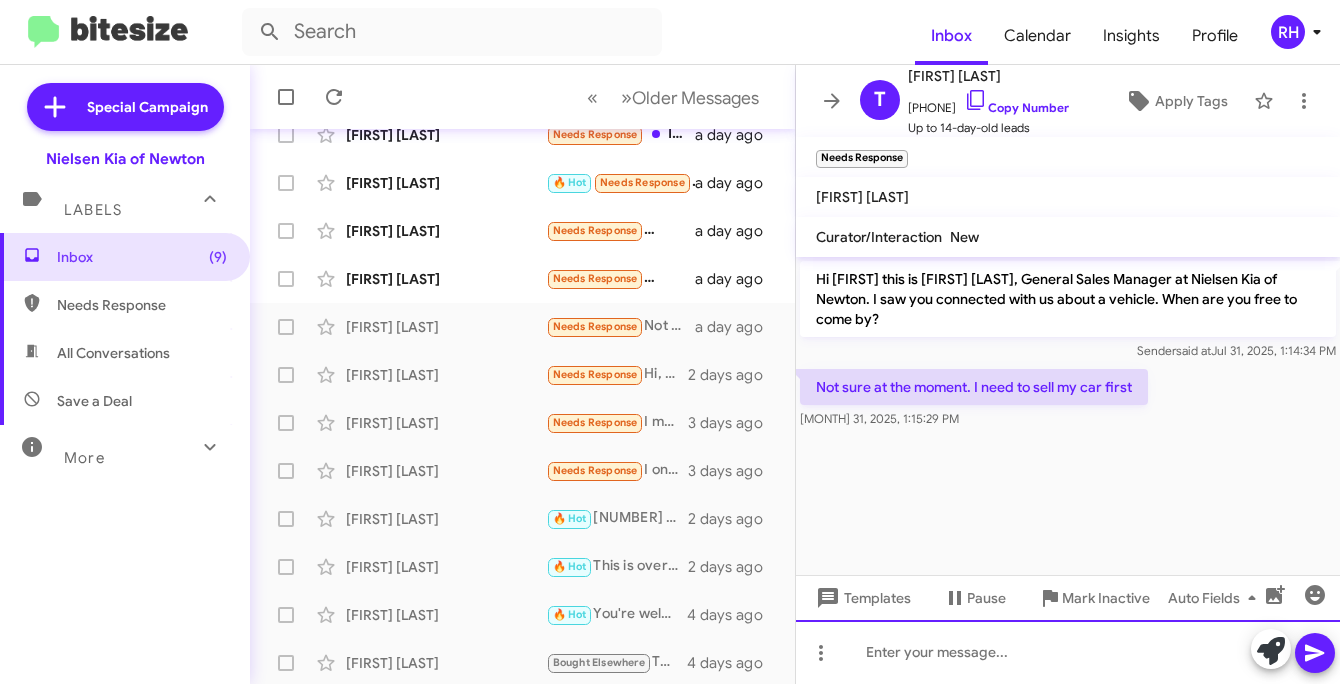 click 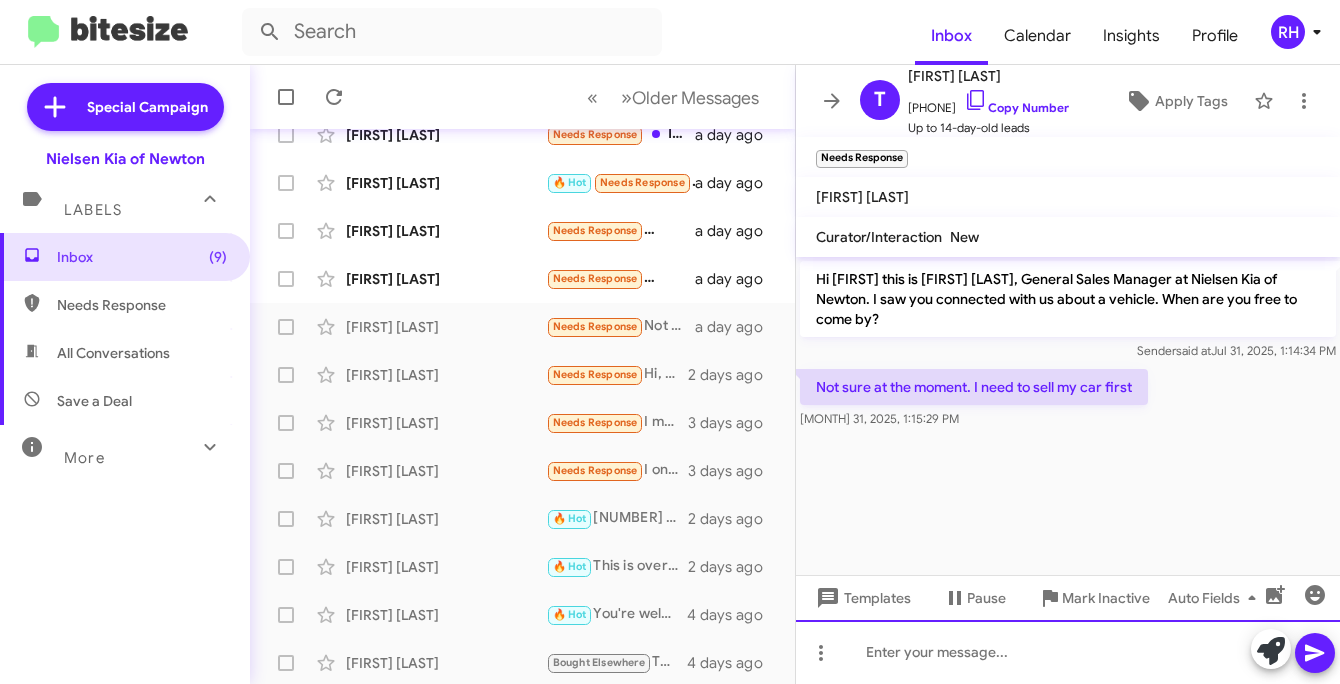 type 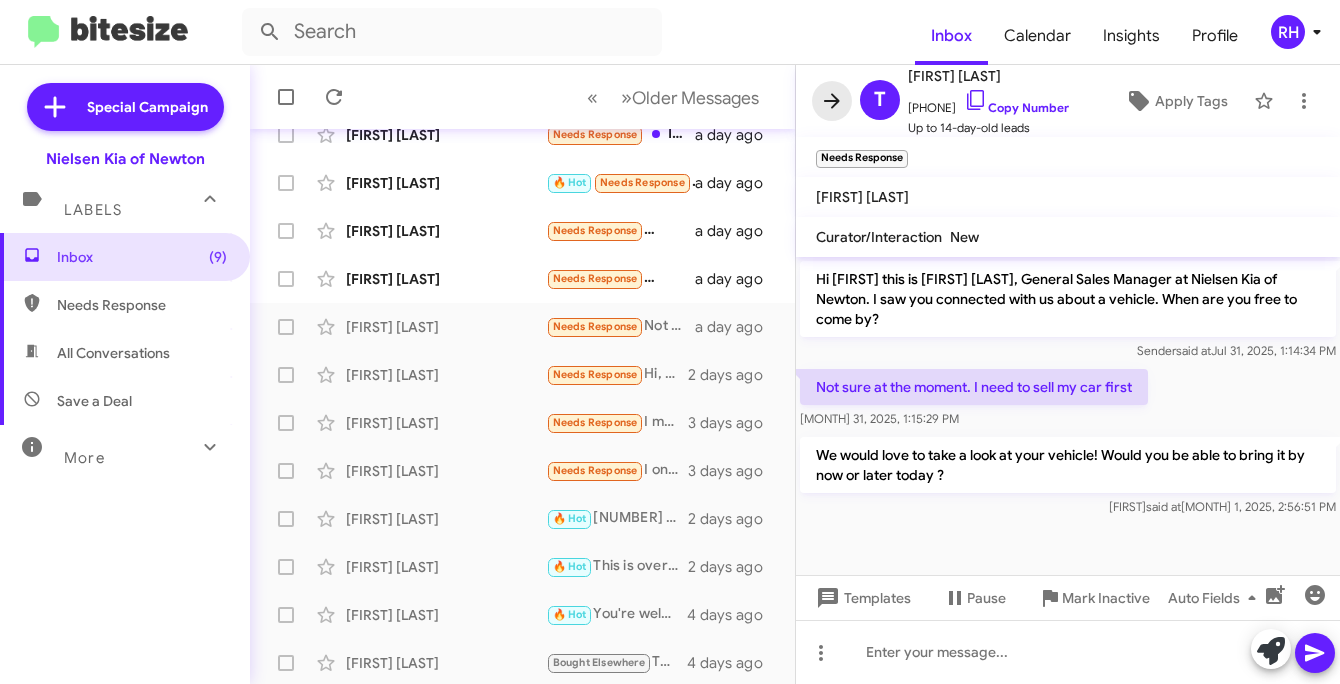 click 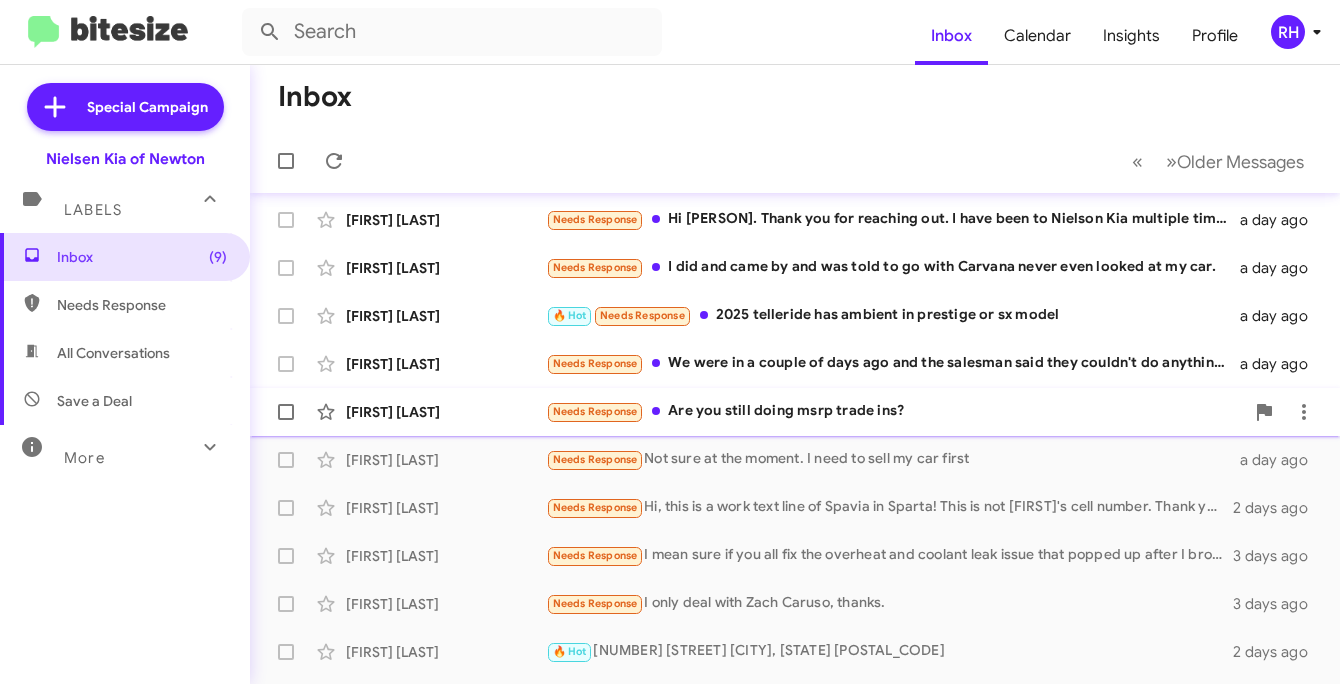 scroll, scrollTop: 195, scrollLeft: 0, axis: vertical 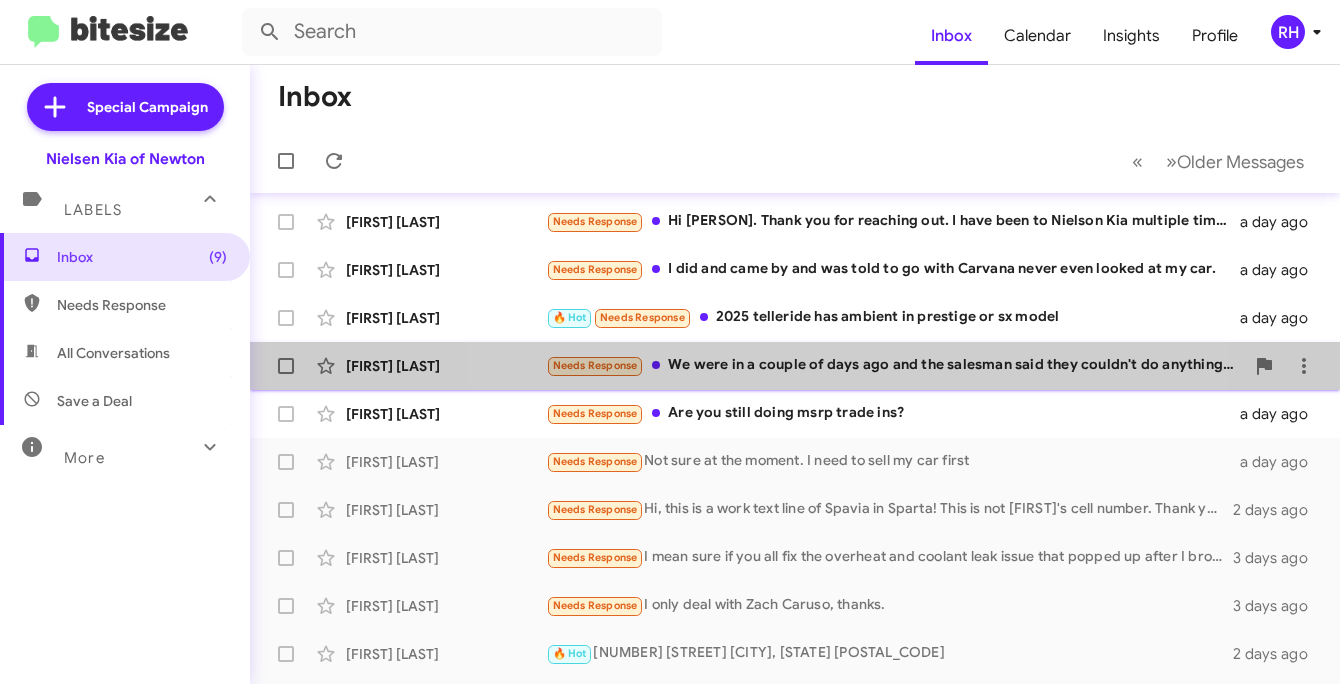 click on "Needs Response   We were in a couple of days ago and the salesman said they couldn't do anything for us" 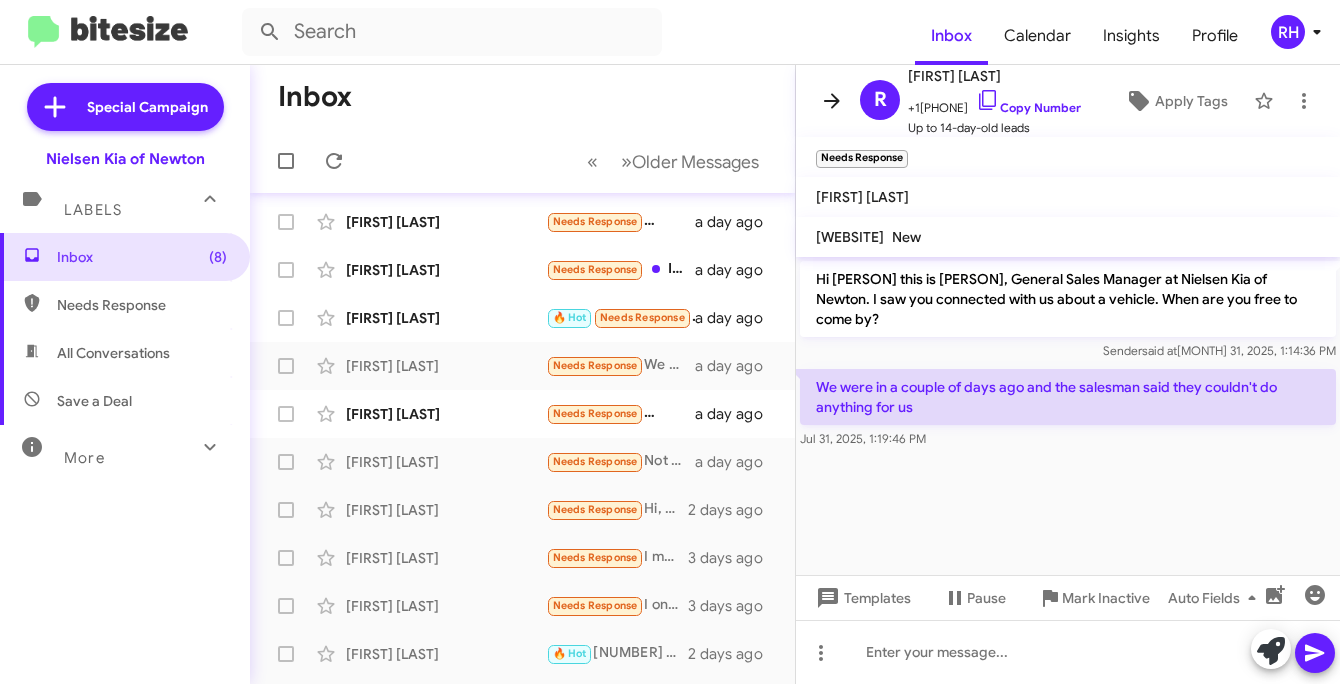 click 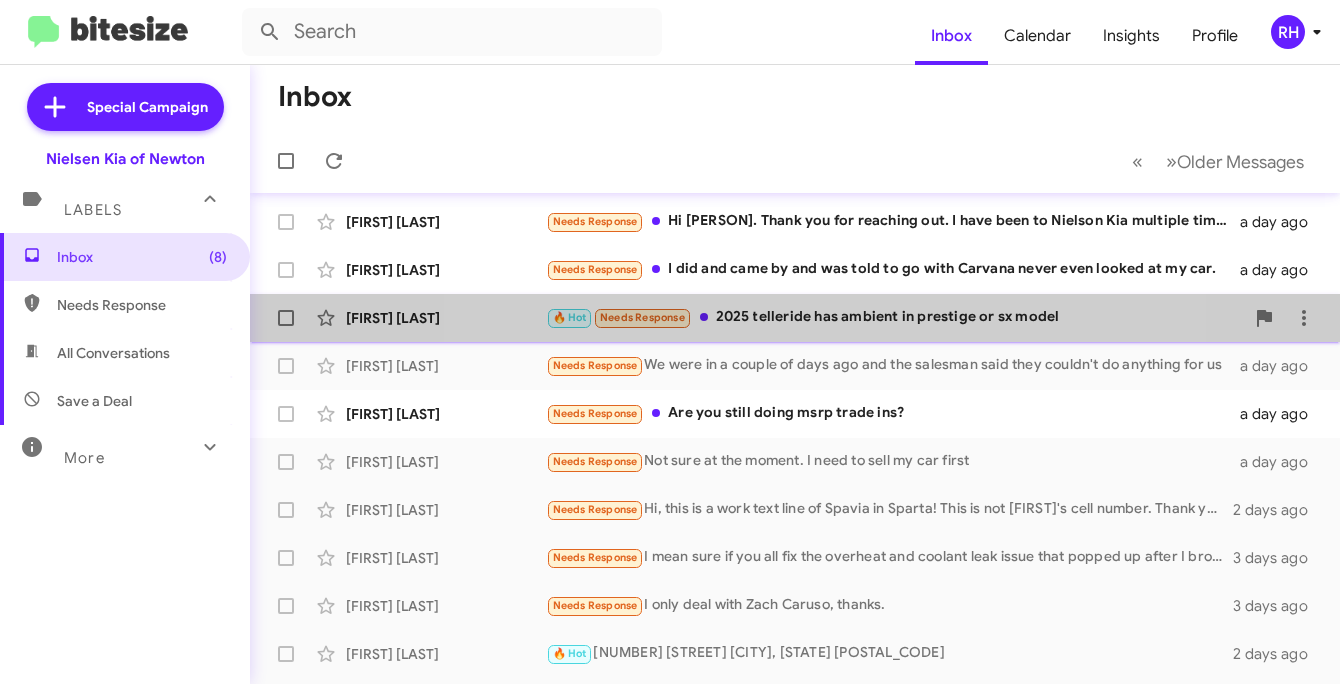 click on "🔥 Hot   Needs Response   2025 telleride has ambient in prestige or sx model" 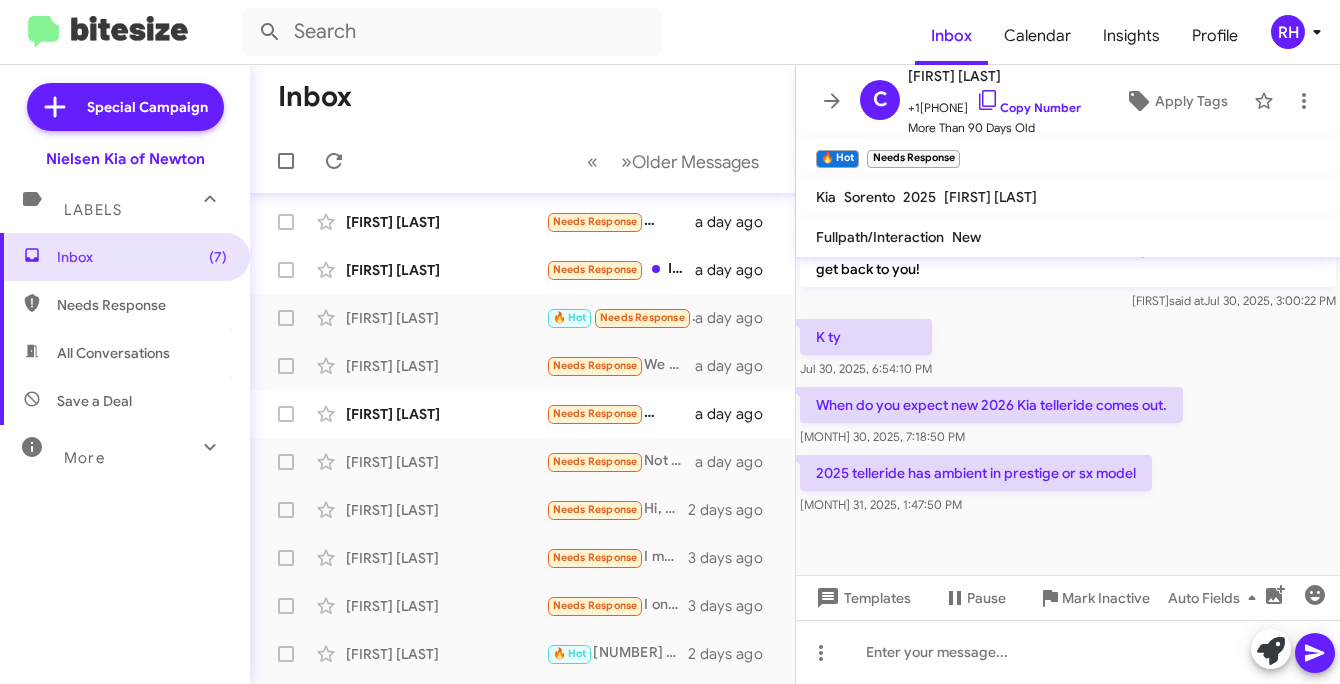 scroll, scrollTop: 1607, scrollLeft: 0, axis: vertical 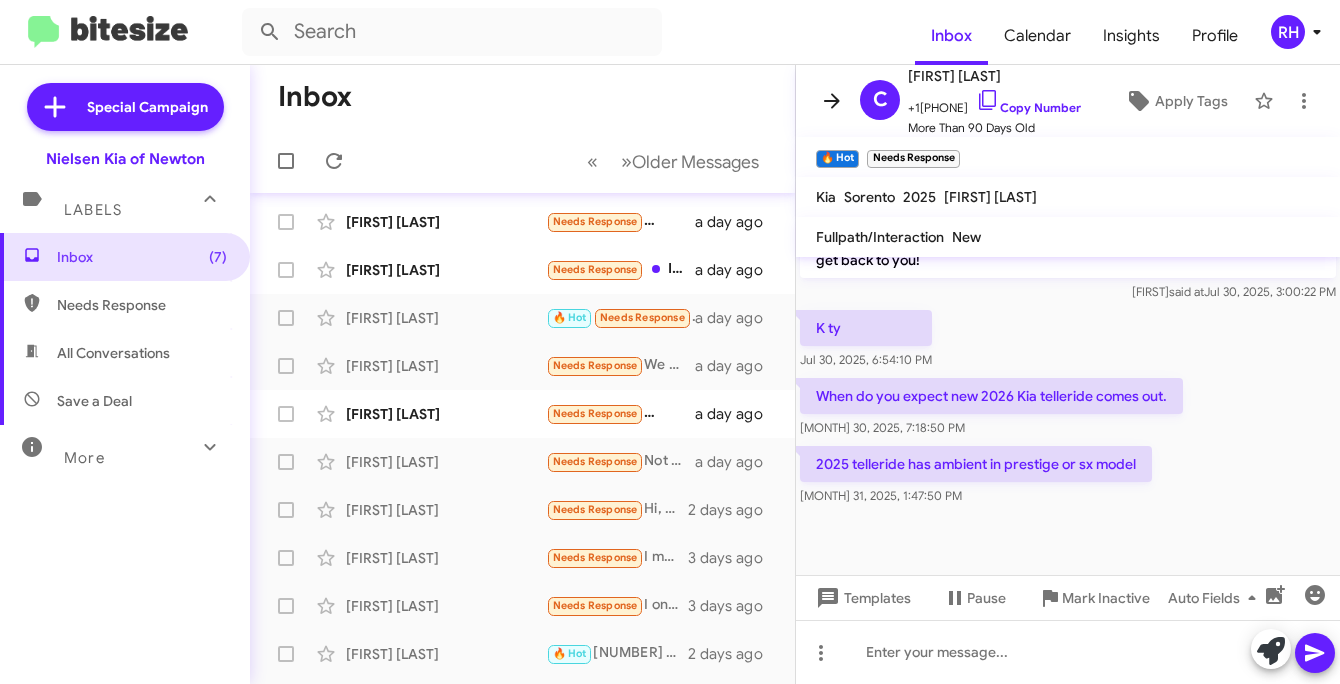 click 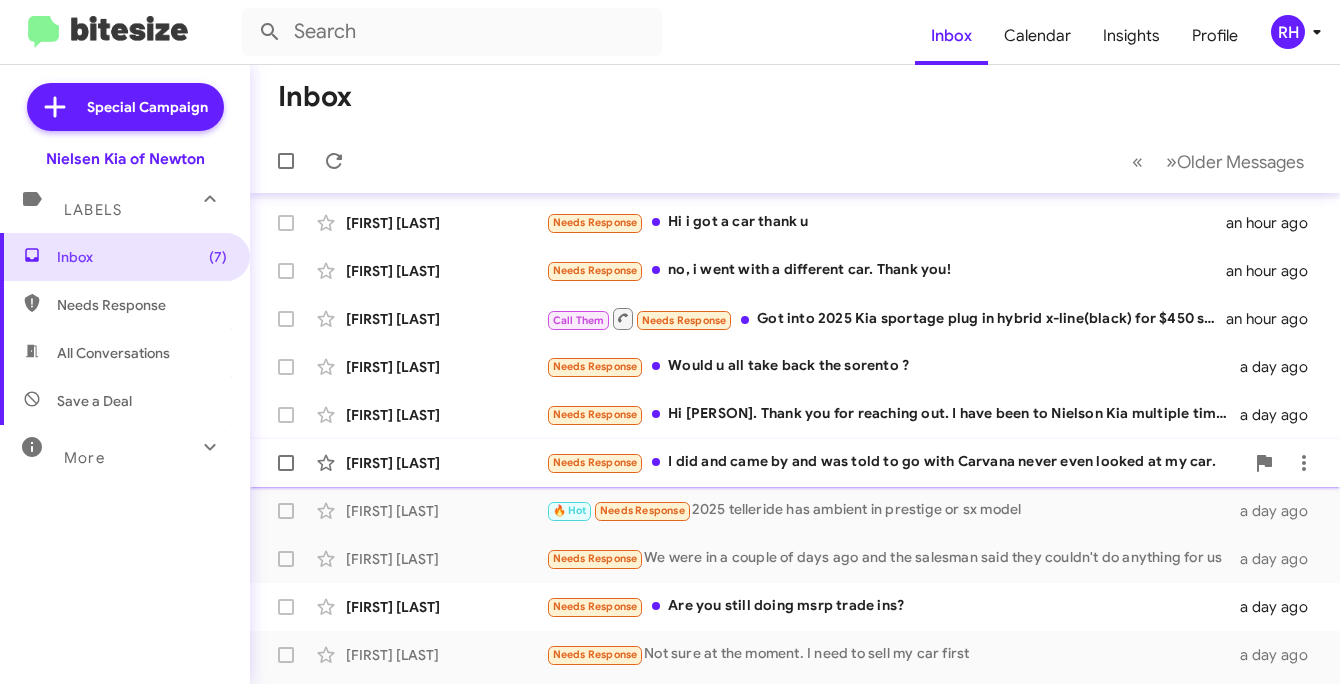 scroll, scrollTop: 0, scrollLeft: 0, axis: both 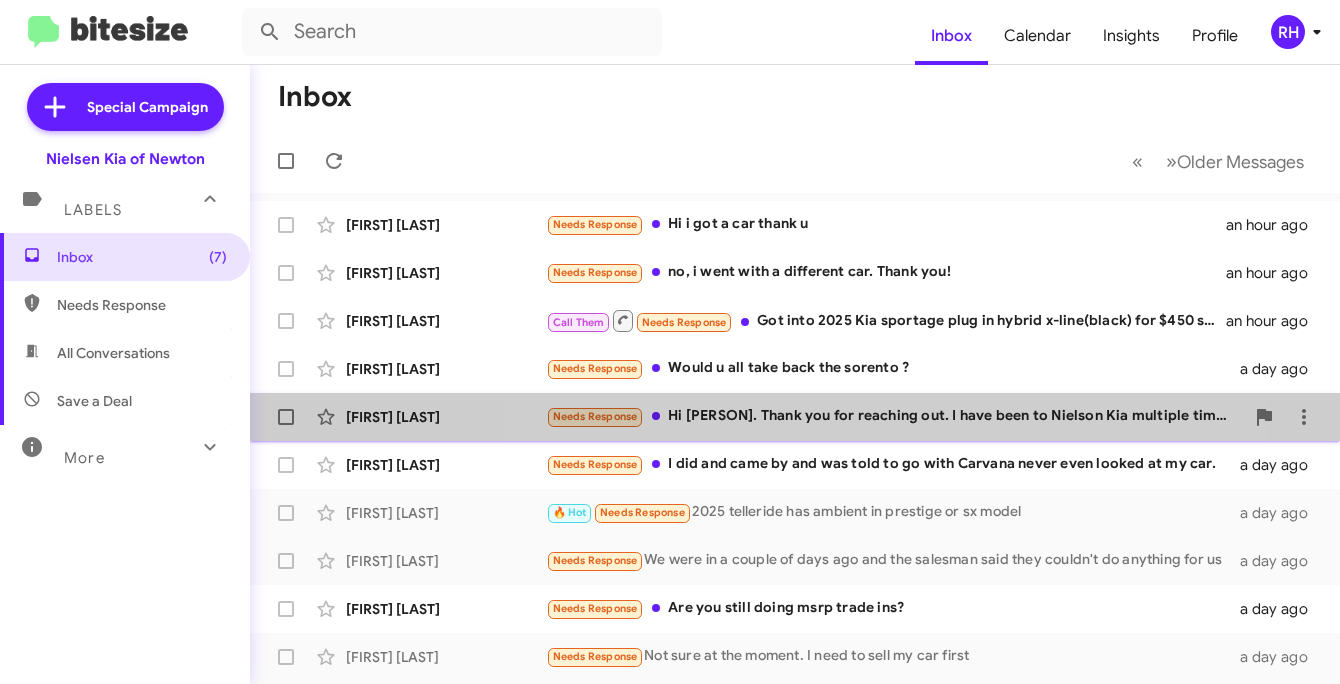 click on "Needs Response   Hi Steven Graziano.
Thank you for reaching out. I have been to Nielson Kia multiple times in the past week. I received exceptional  attention and service and purchased the 2023 Kia Soul and traded my Kia Sedona van in. Please check with Steven Goggins i would give him and the team more then five star in service!" 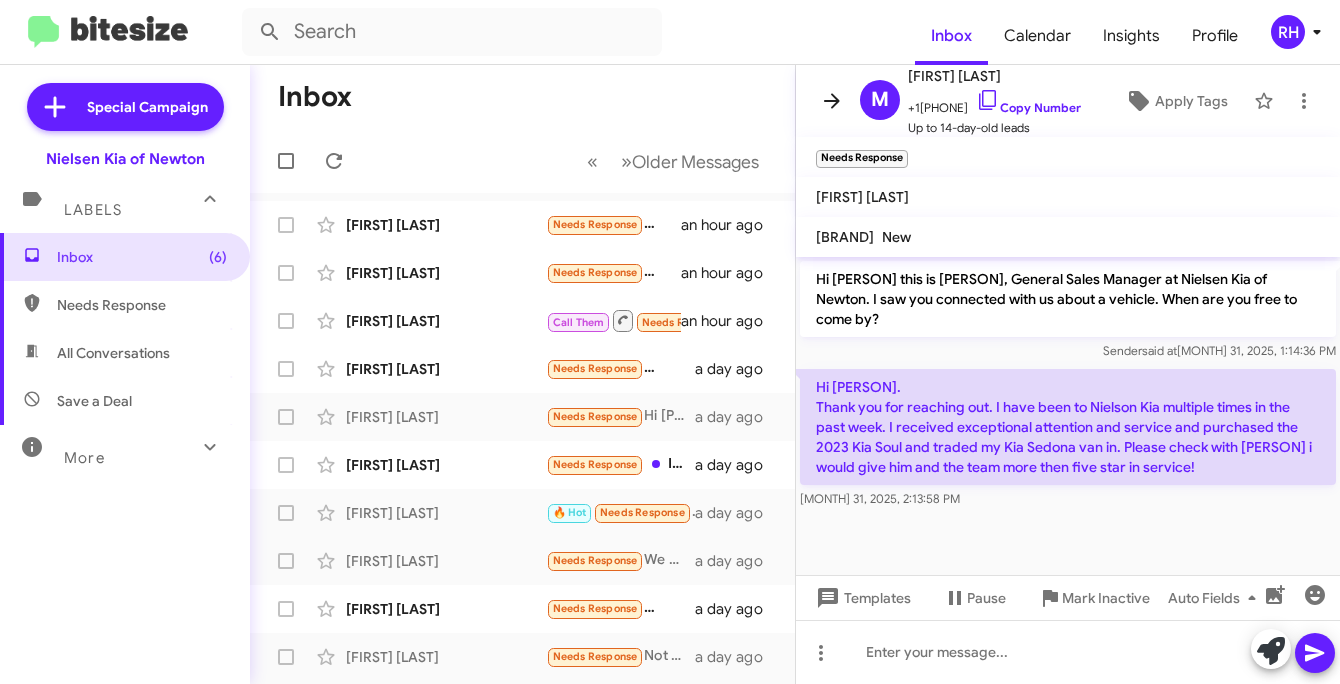 click 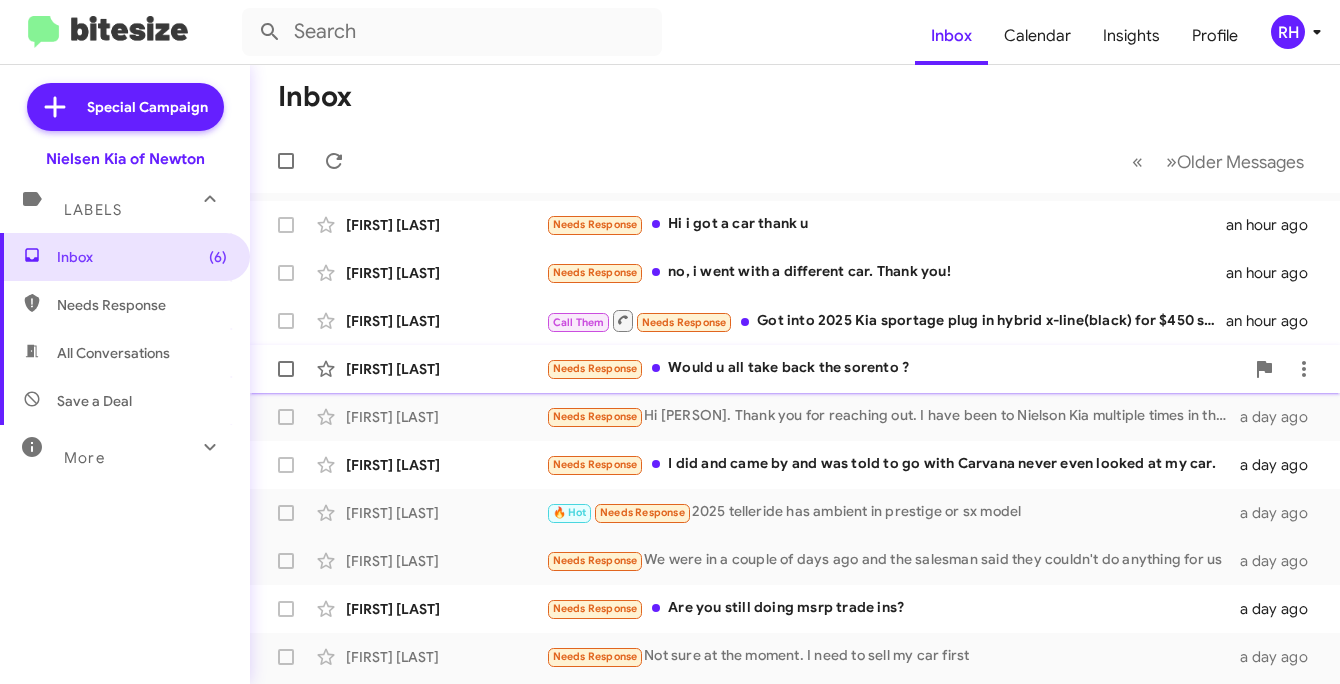 click on "Needs Response   Would u all take back the sorento ?" 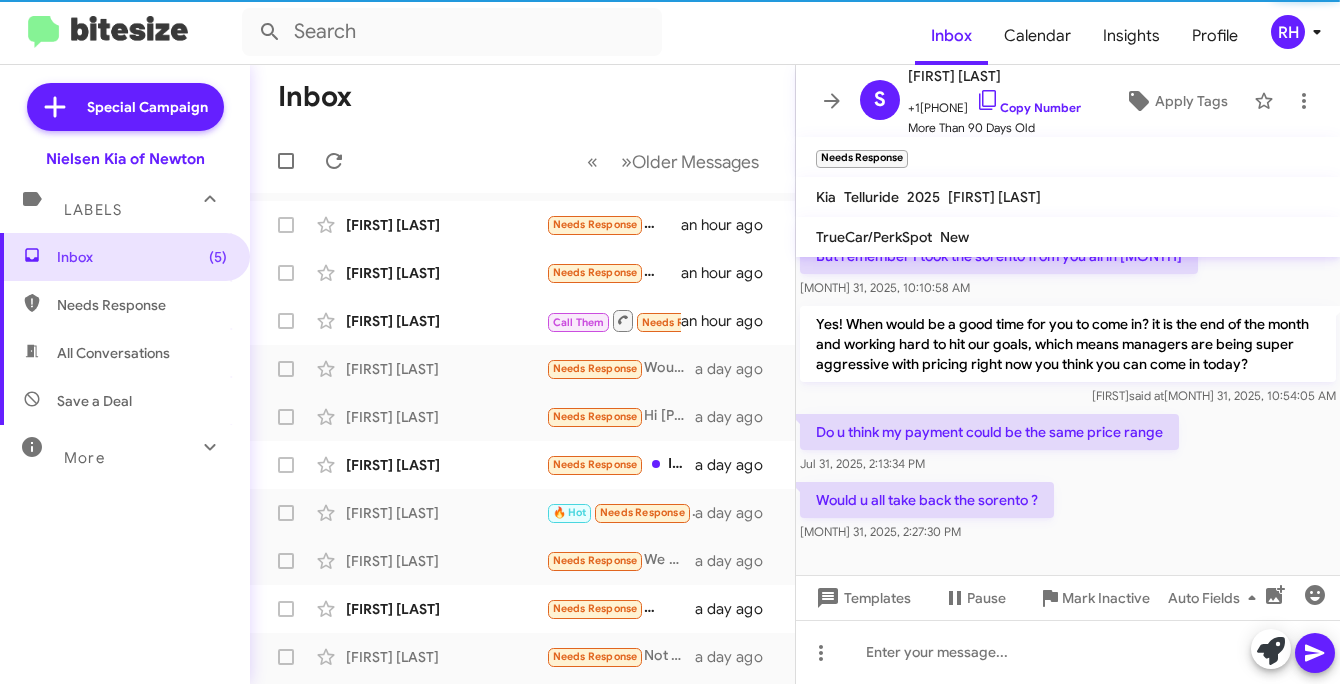 scroll, scrollTop: 1987, scrollLeft: 0, axis: vertical 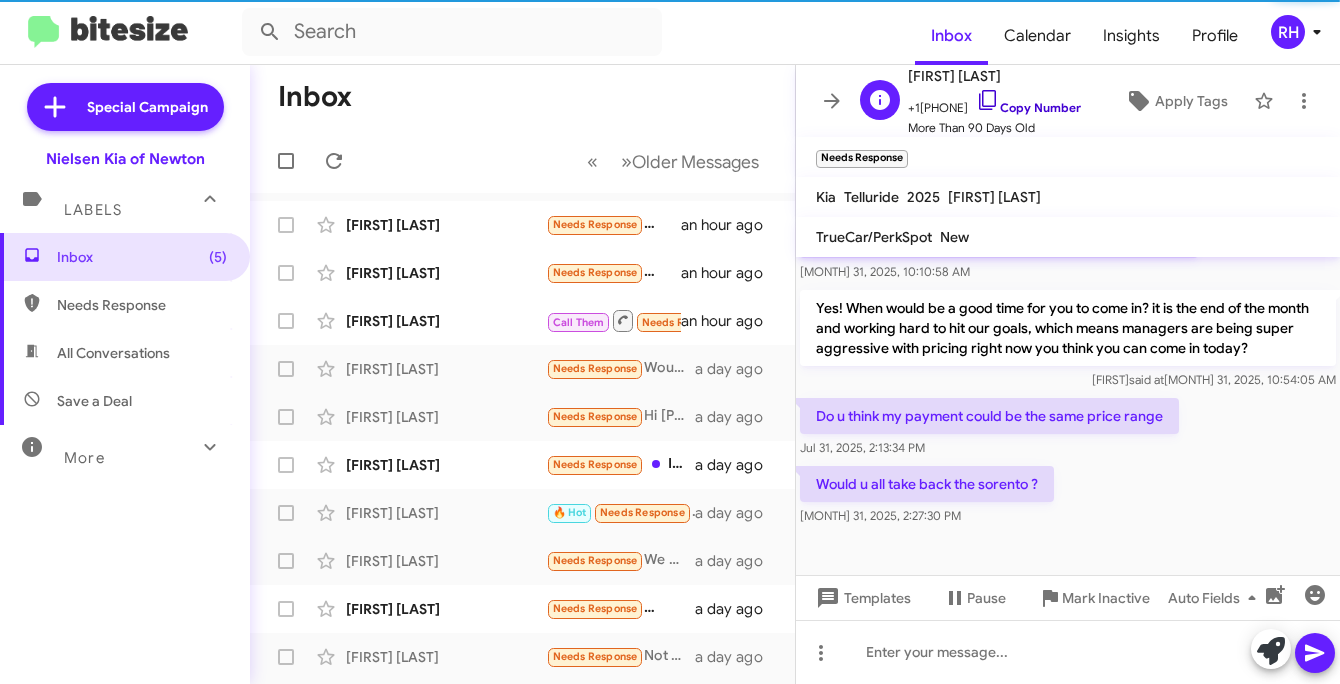 click 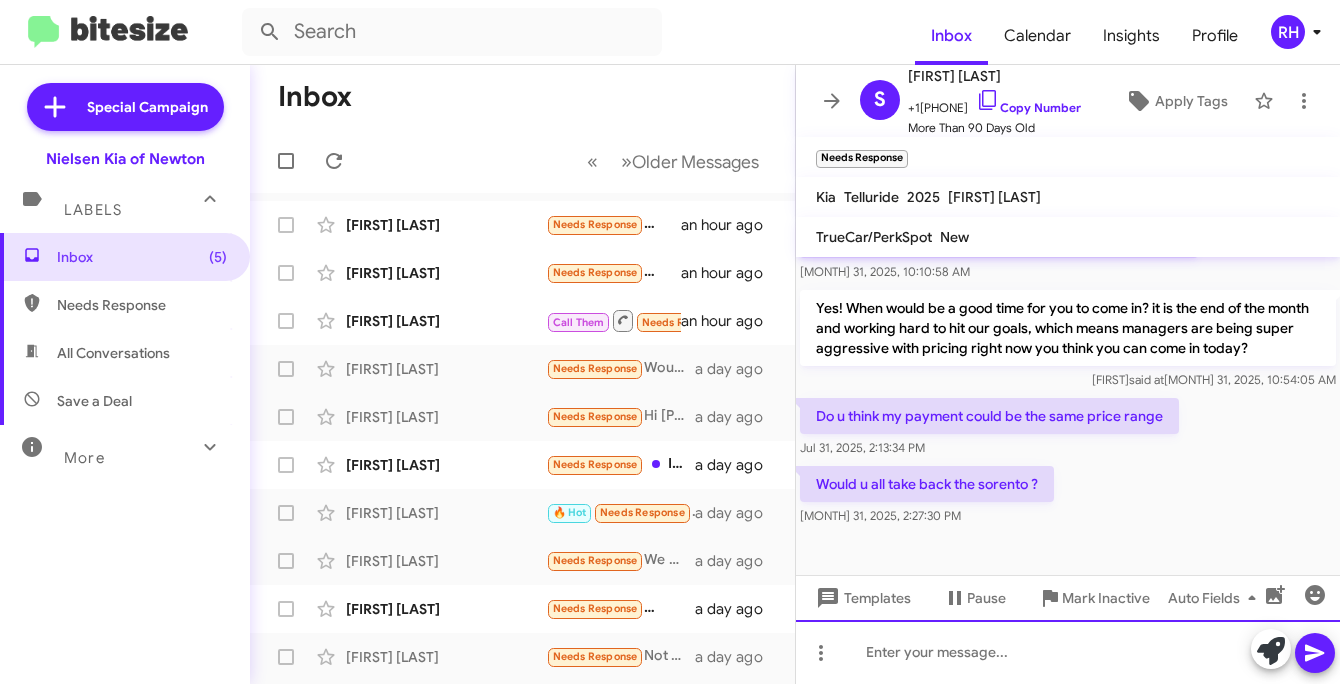 click 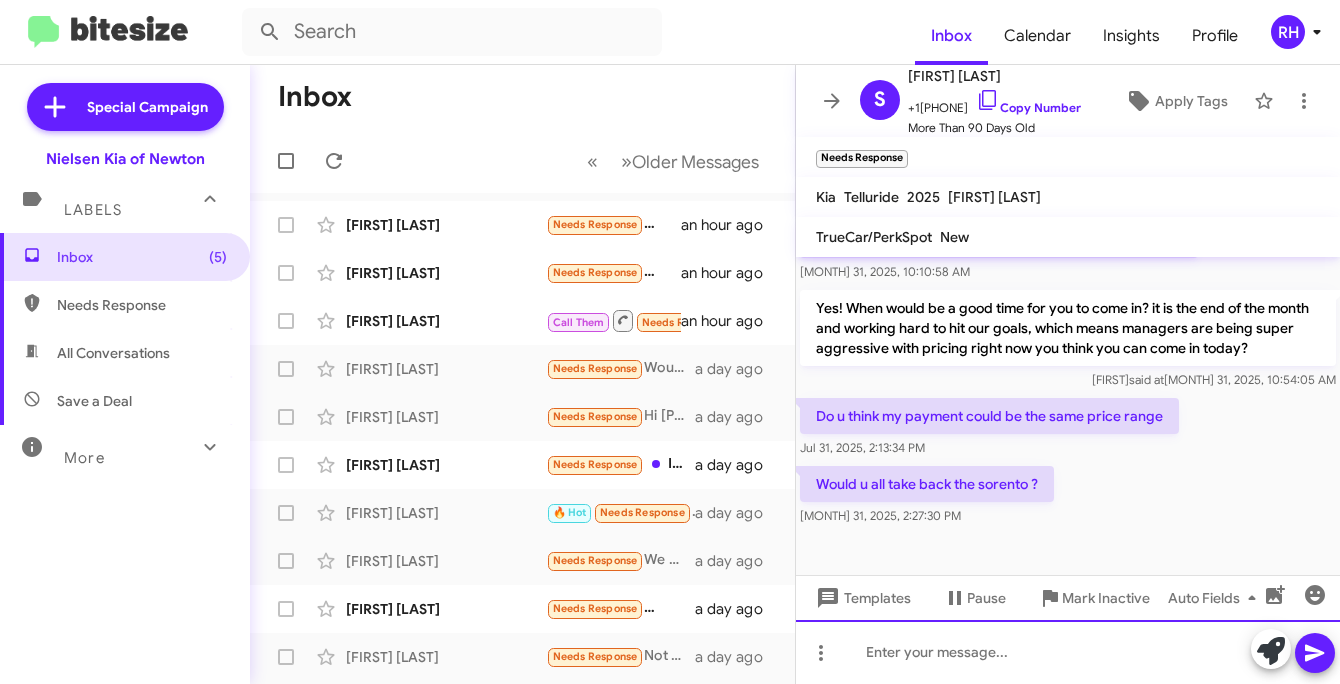 type 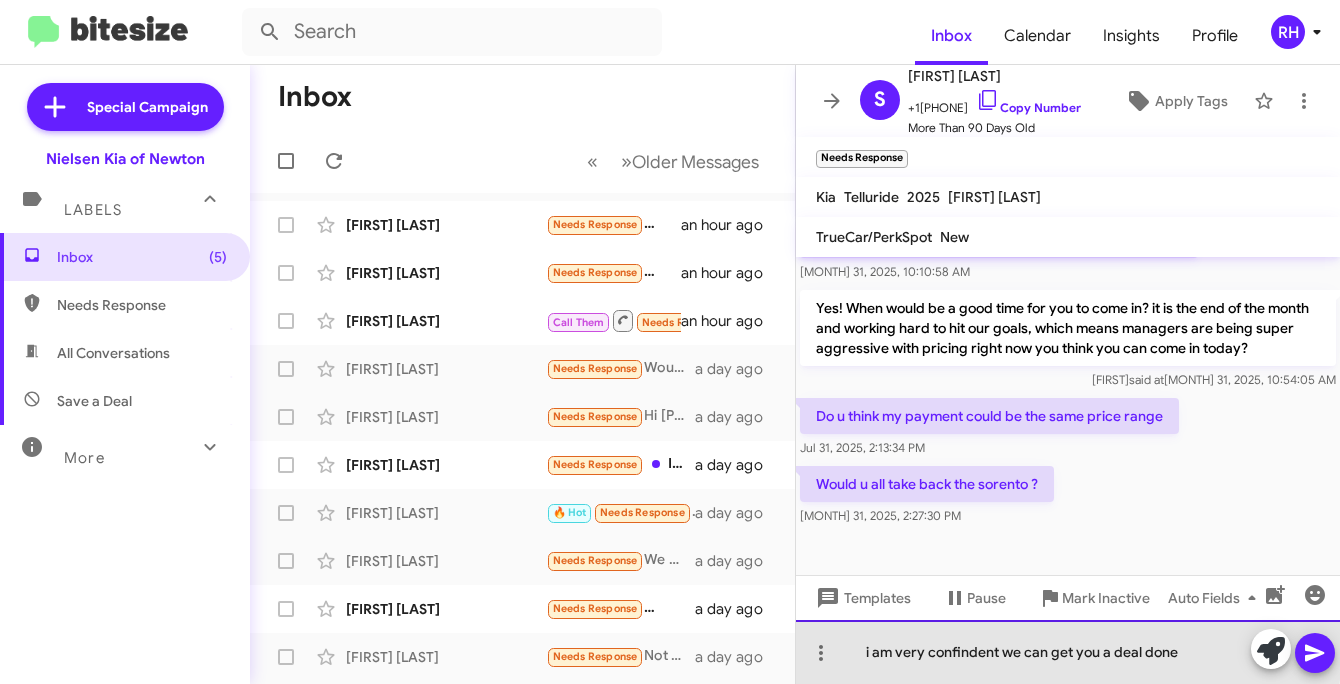 click on "i am very confindent we can get you a deal done" 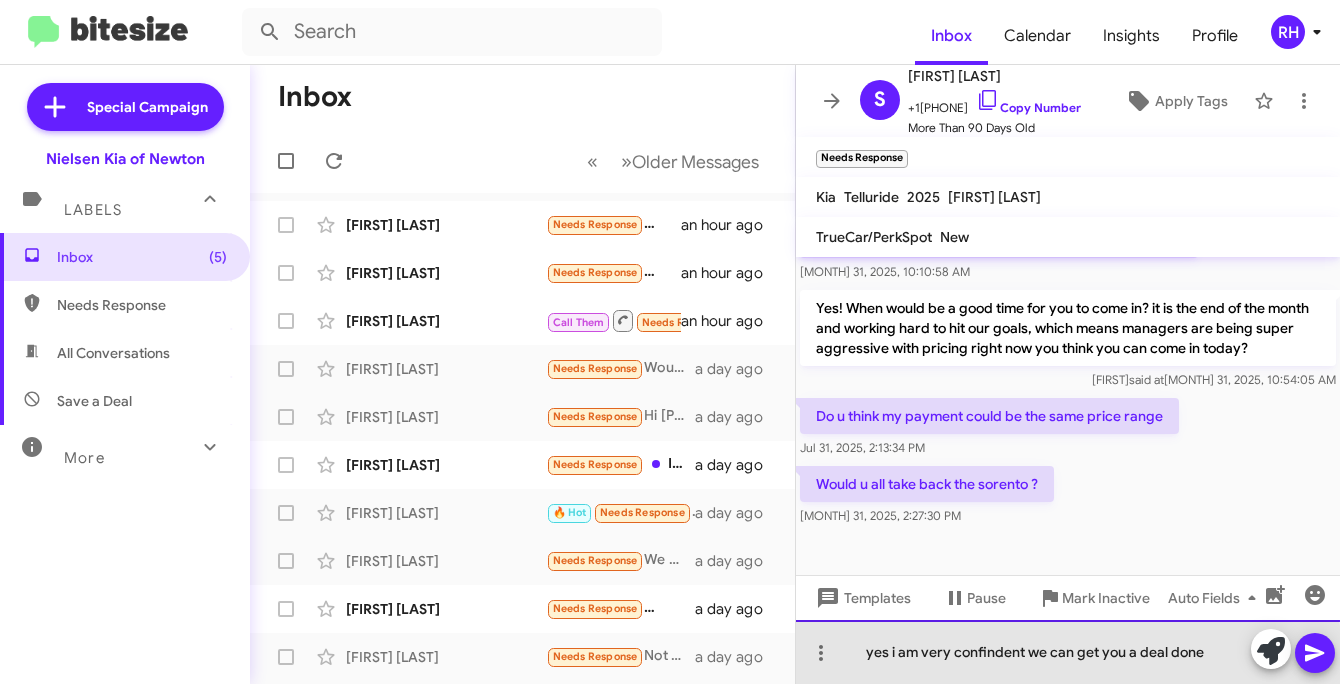 click on "yes i am very confindent we can get you a deal done" 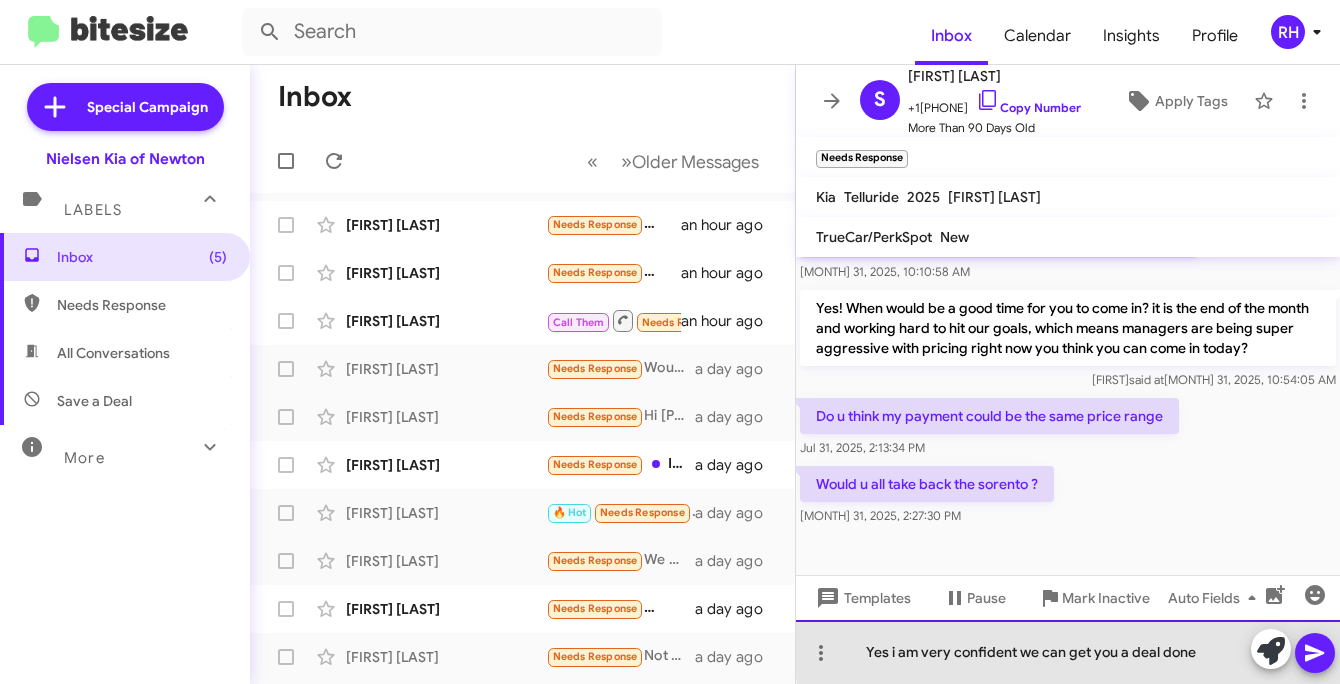 click on "Yes i am very confident we can get you a deal done" 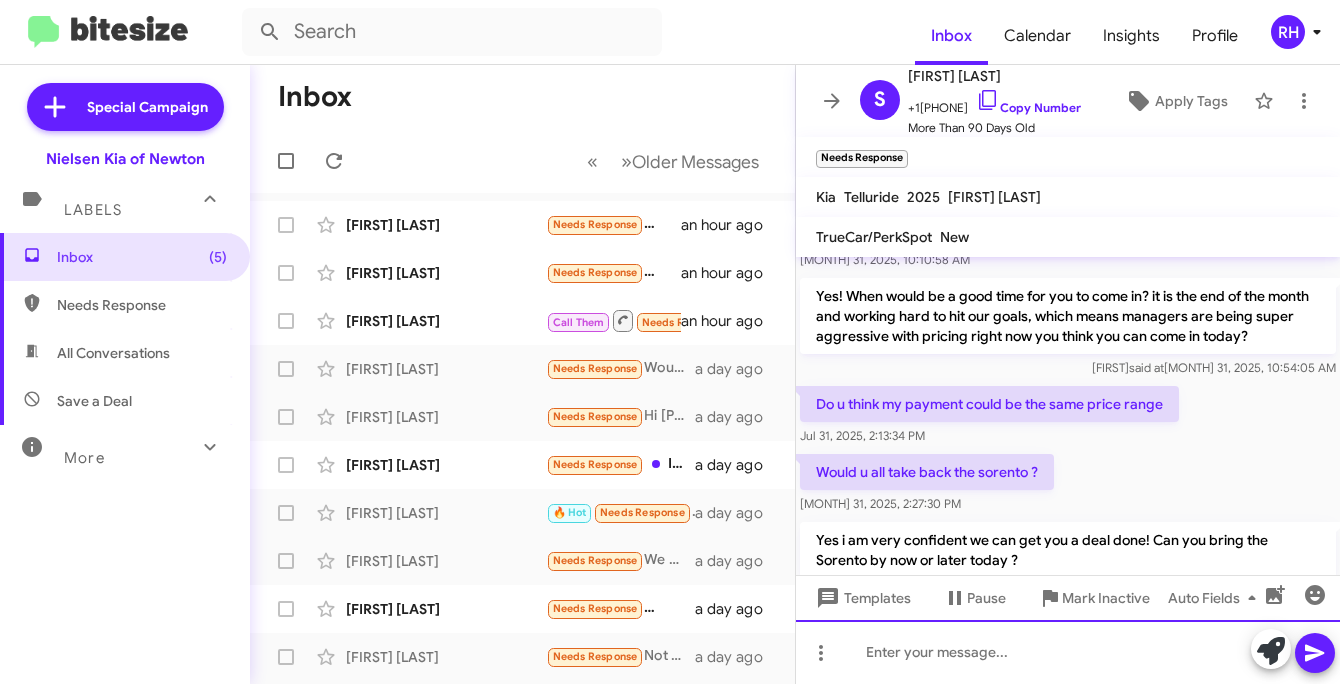 scroll, scrollTop: 3492, scrollLeft: 0, axis: vertical 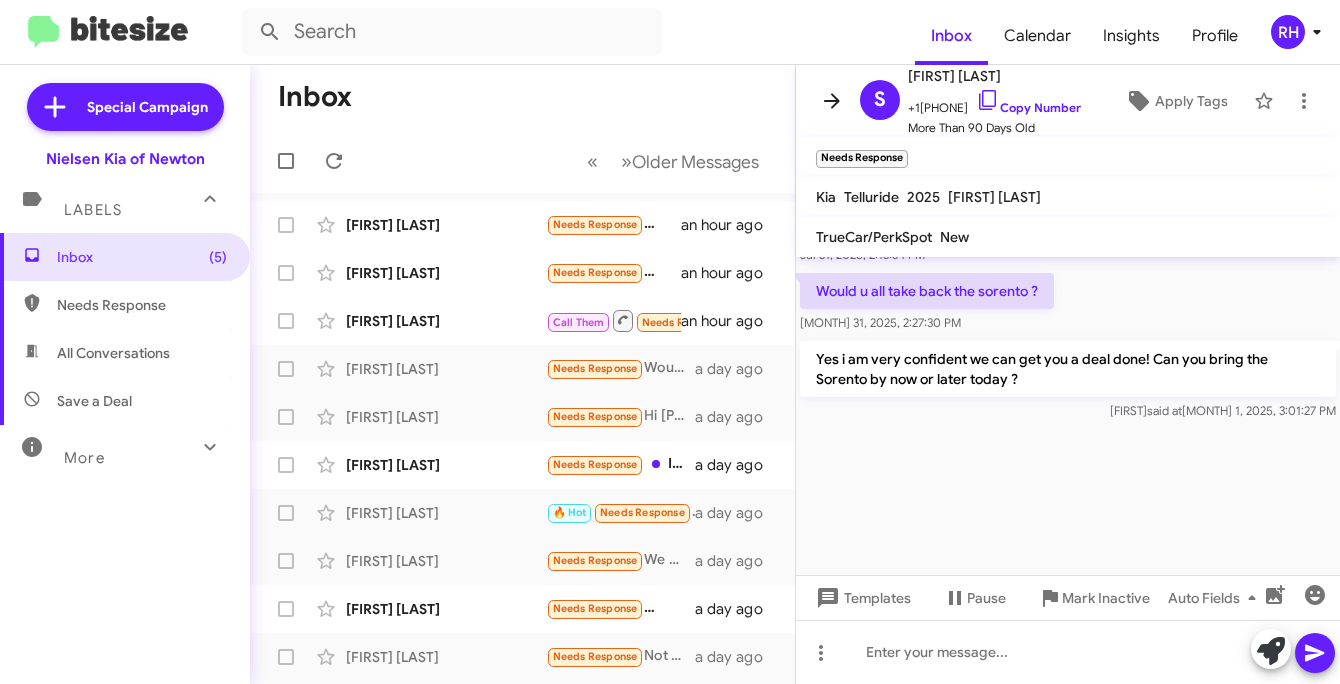 click 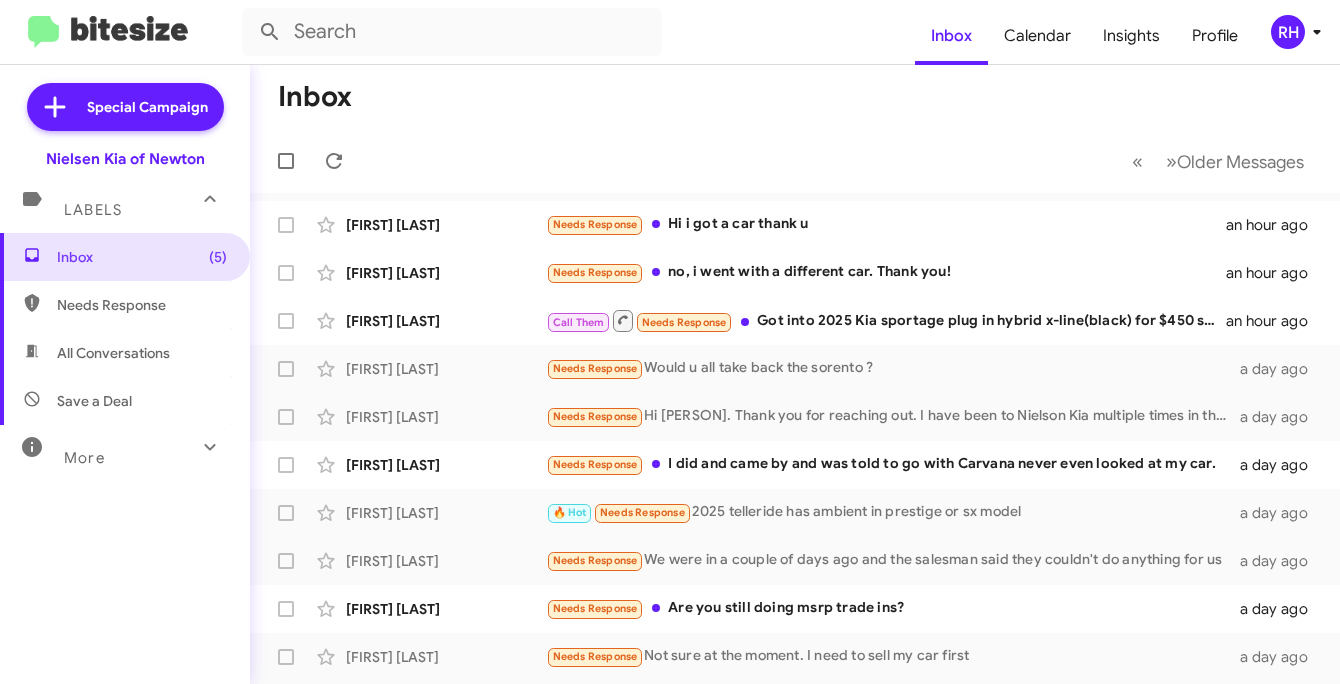 click on "RH" 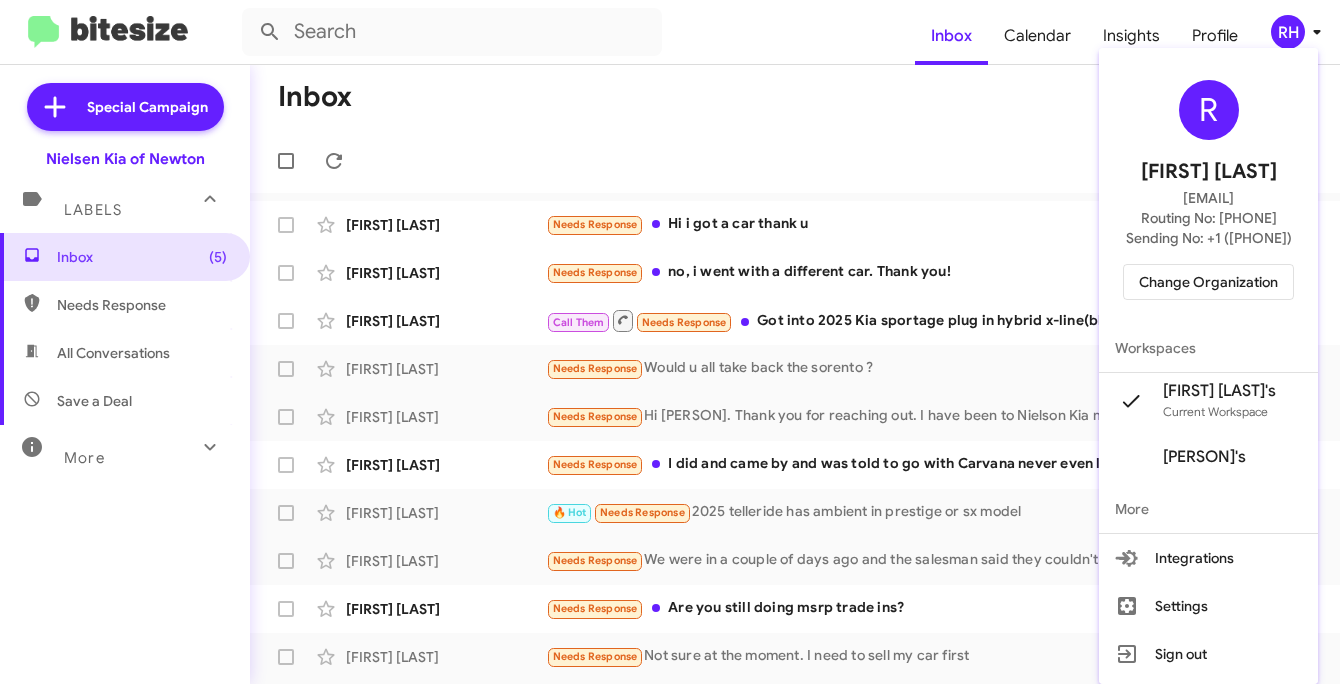 click on "Change Organization" at bounding box center [1208, 282] 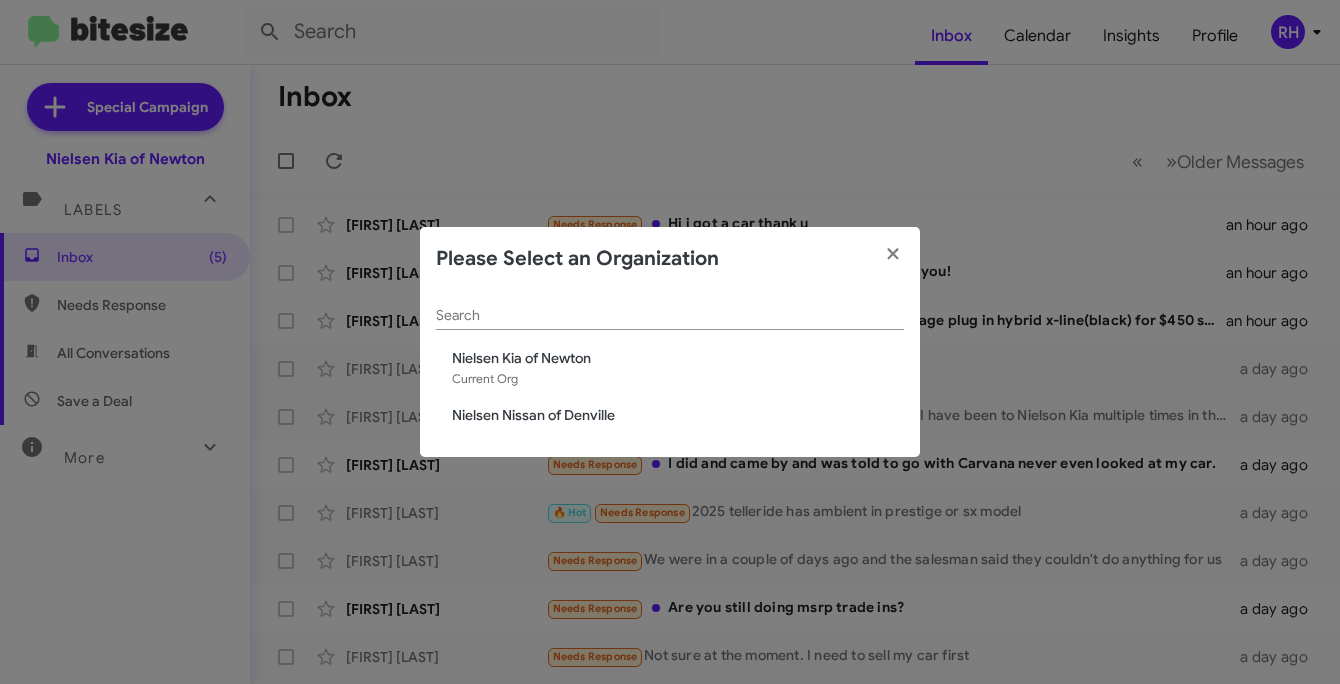 click on "Nielsen Nissan of Denville" 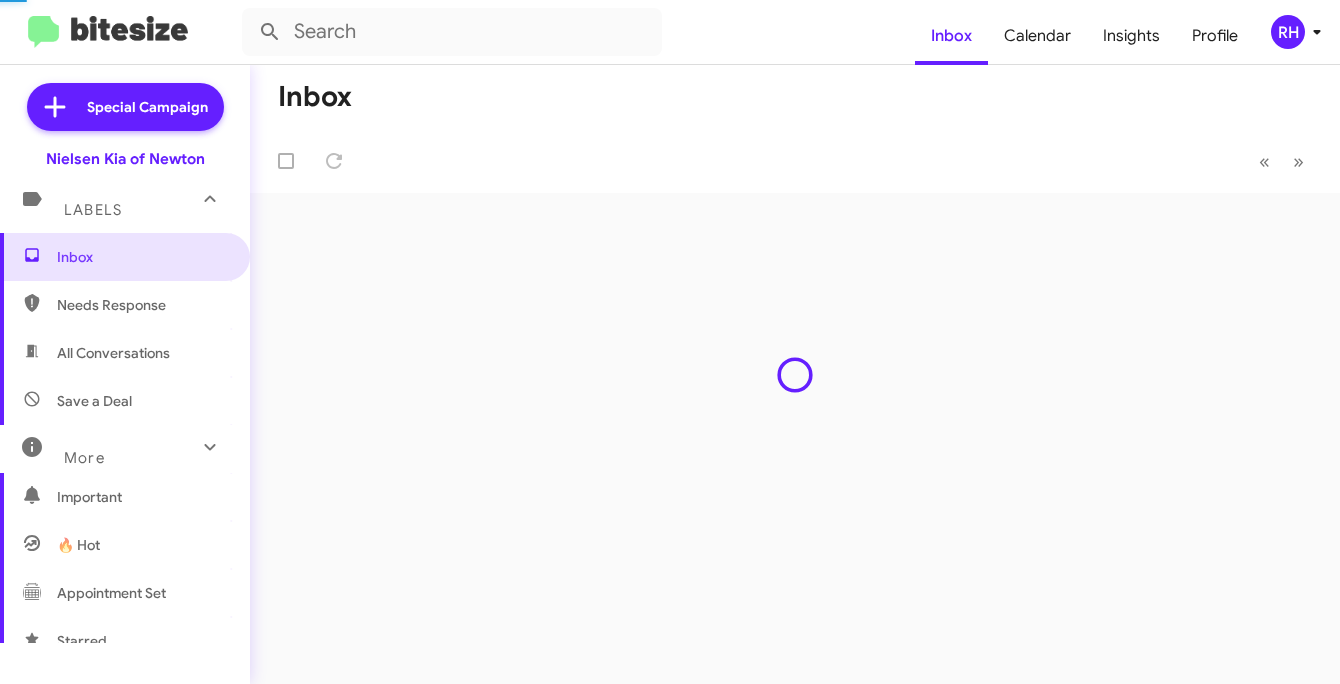 scroll, scrollTop: 0, scrollLeft: 0, axis: both 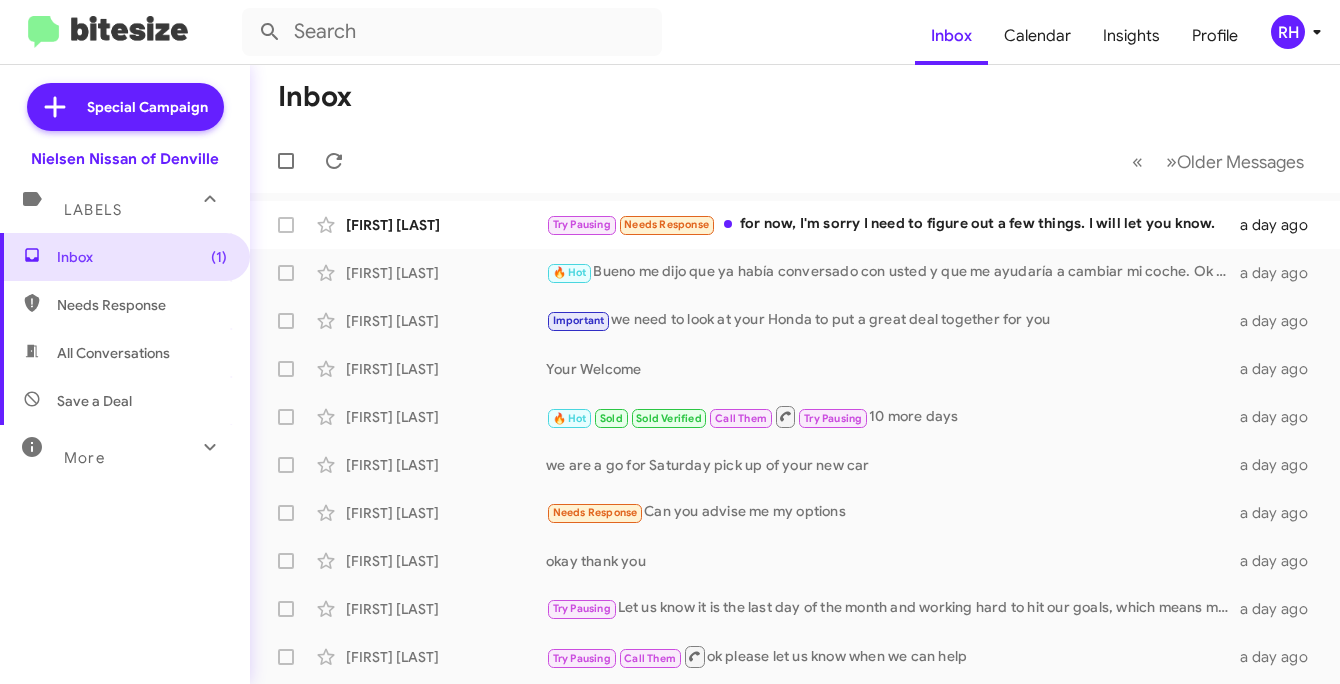 click on "RH" 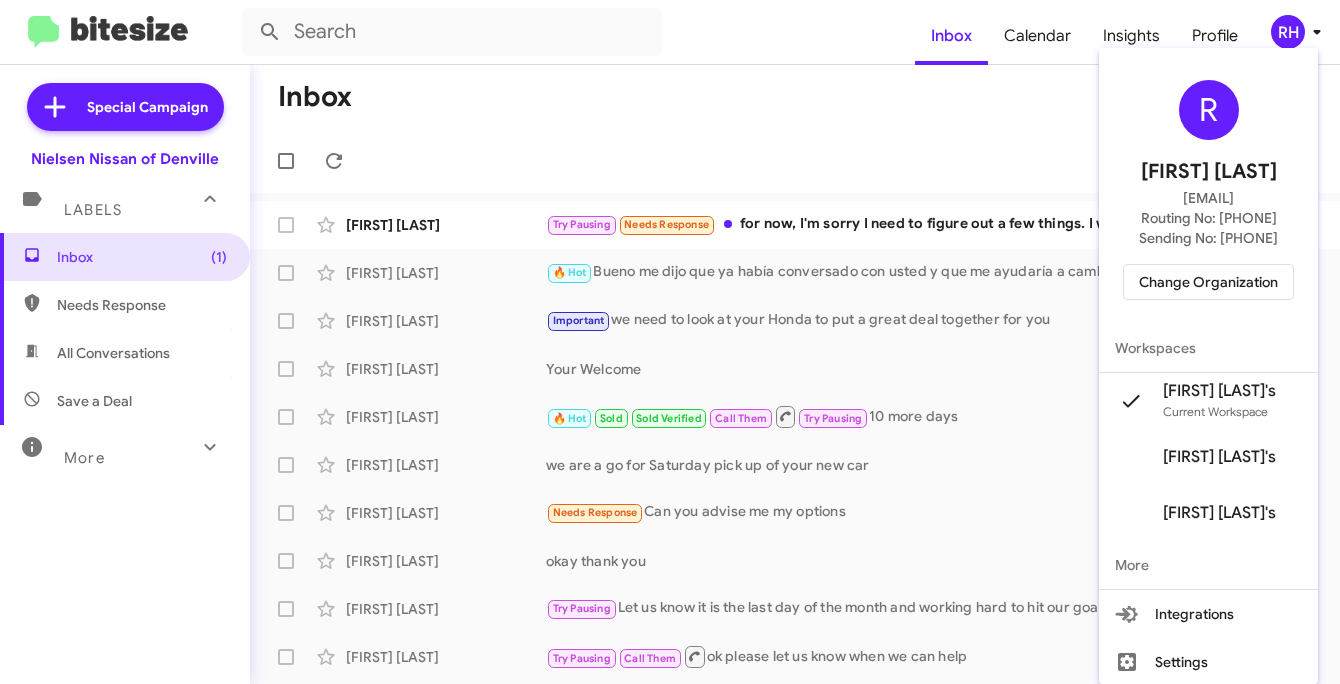 click on "Change Organization" at bounding box center (1208, 282) 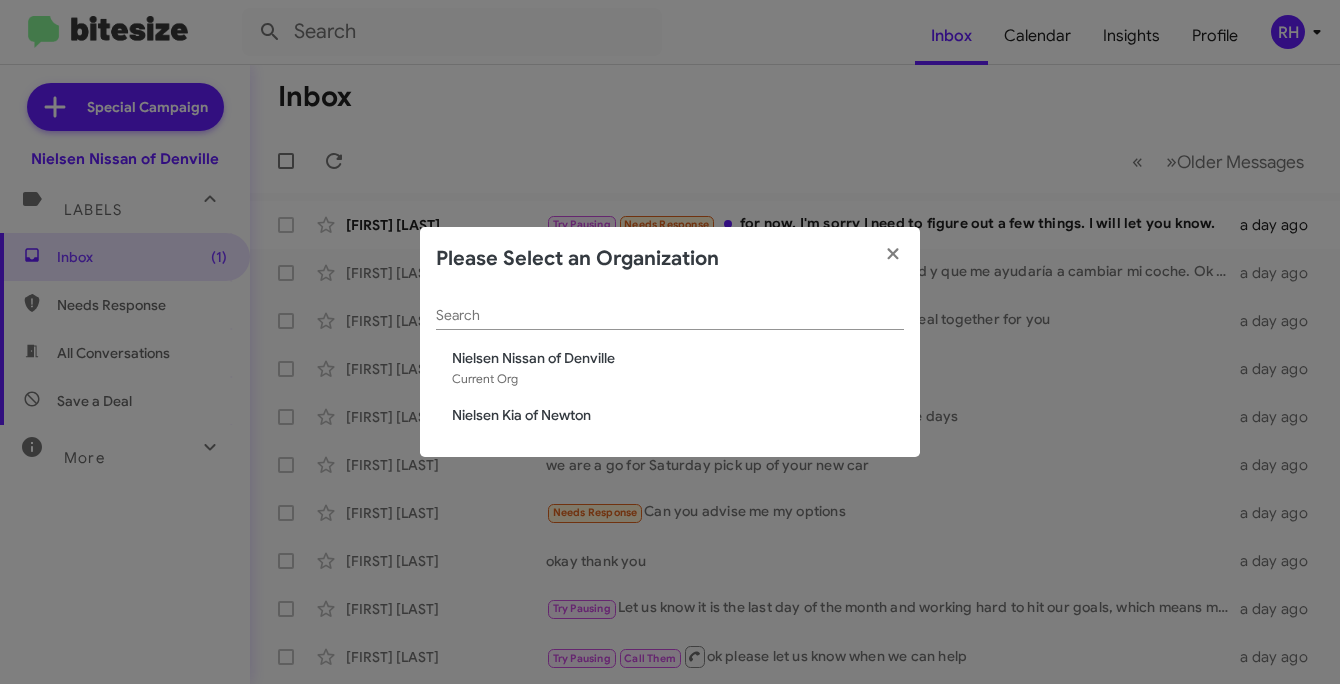 click on "Nielsen Kia of Newton" 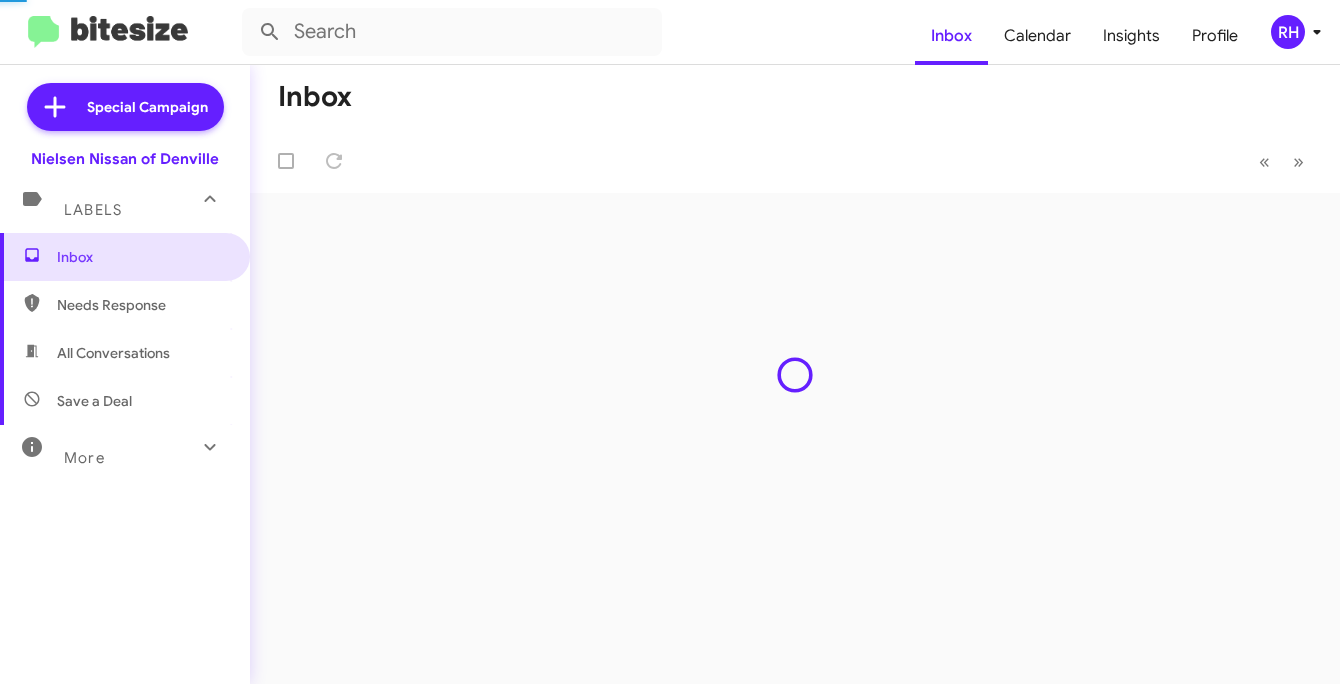 scroll, scrollTop: 0, scrollLeft: 0, axis: both 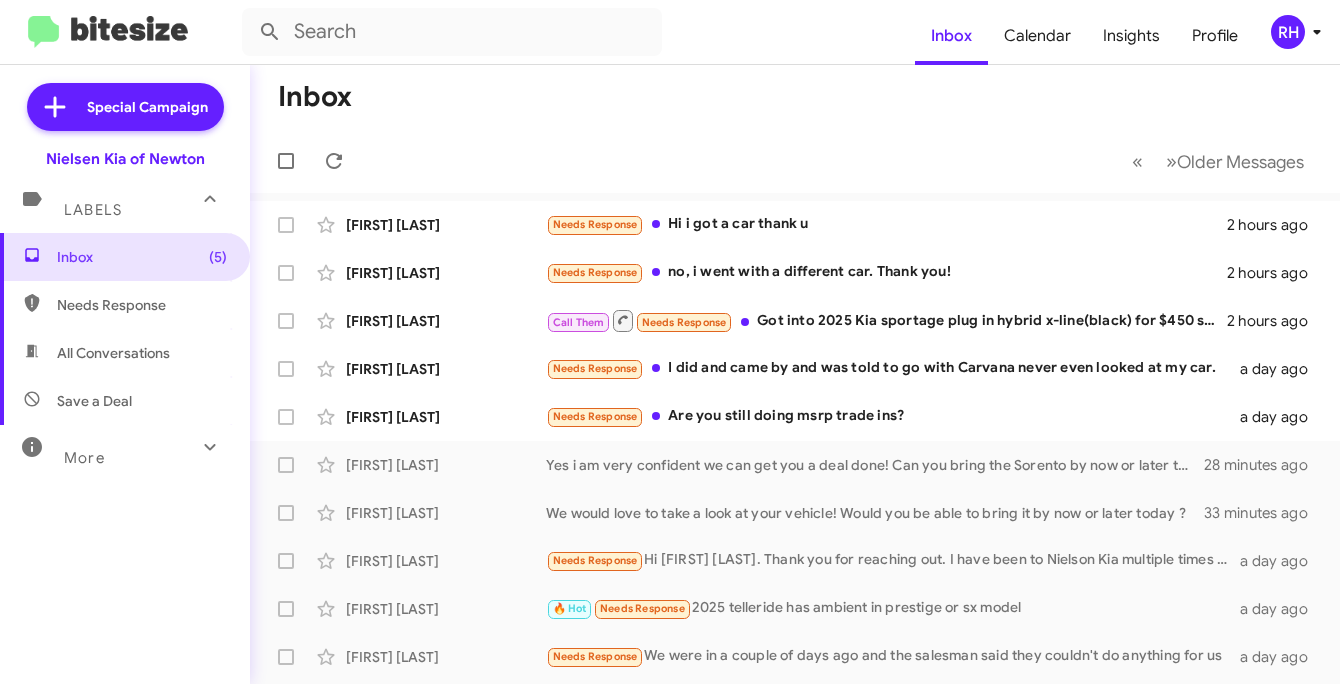 click on "RH" 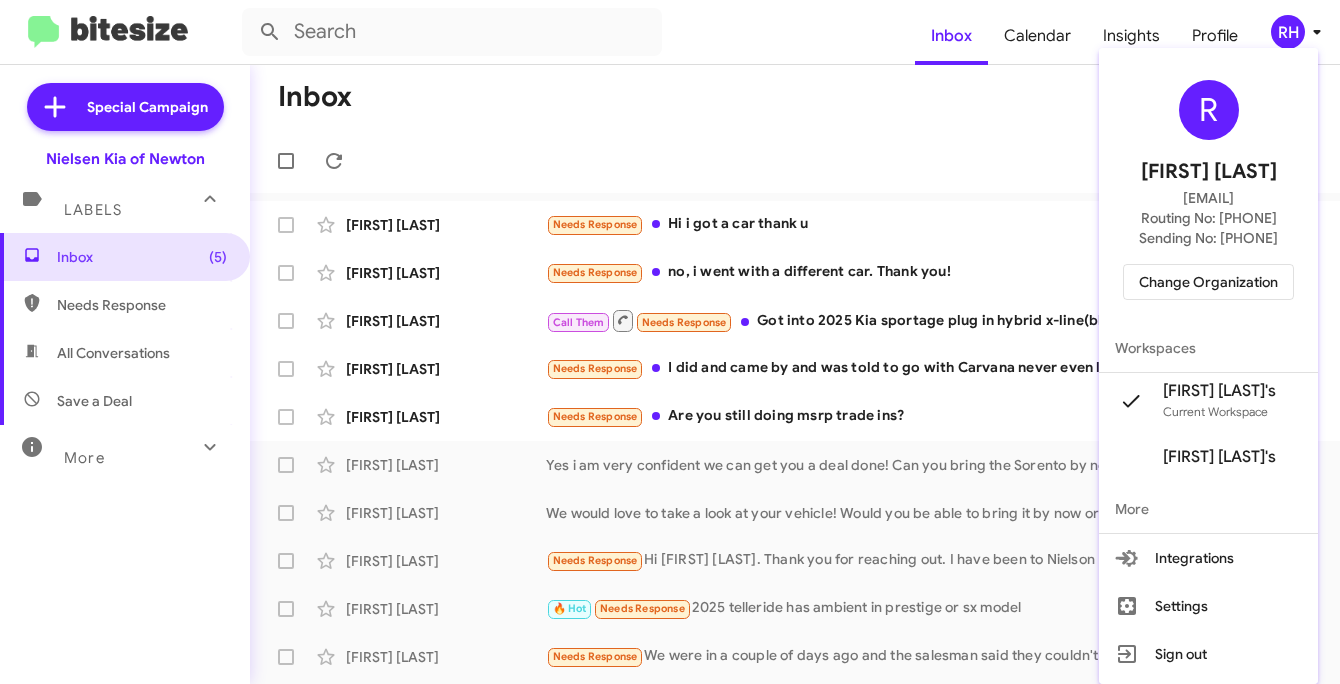 click on "Change Organization" at bounding box center (1208, 282) 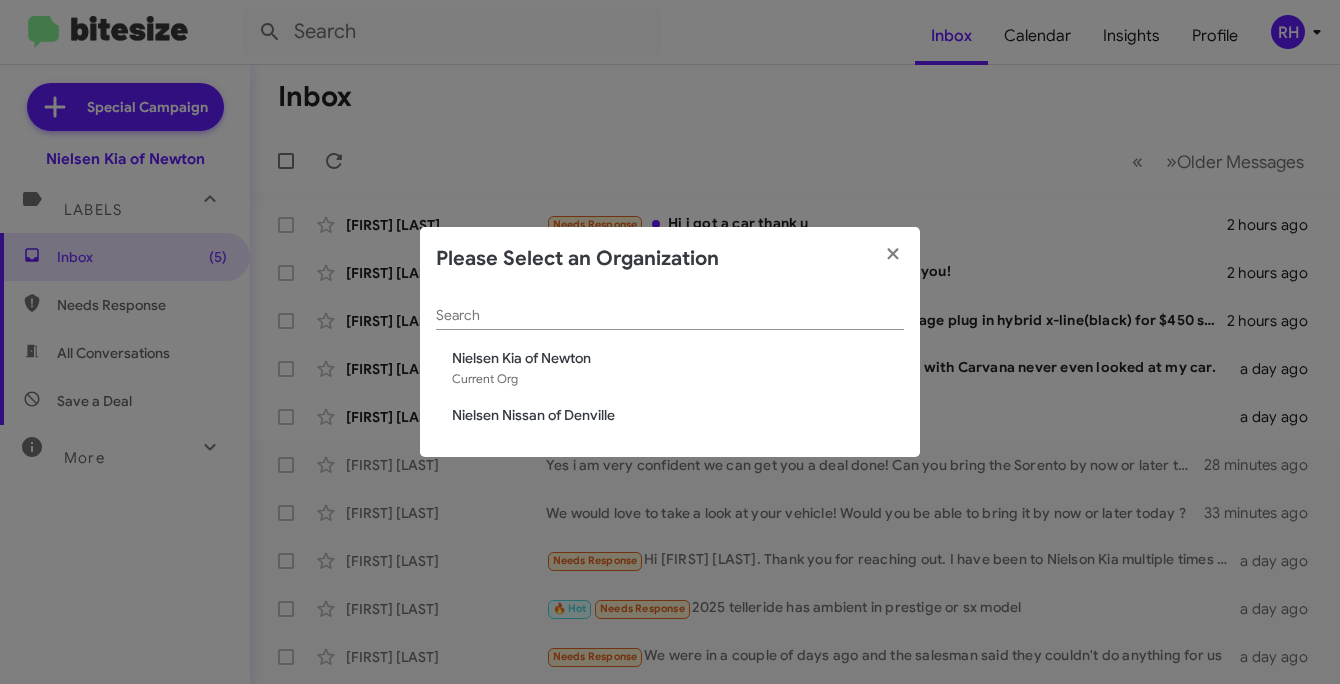 click on "Nielsen Nissan of Denville" 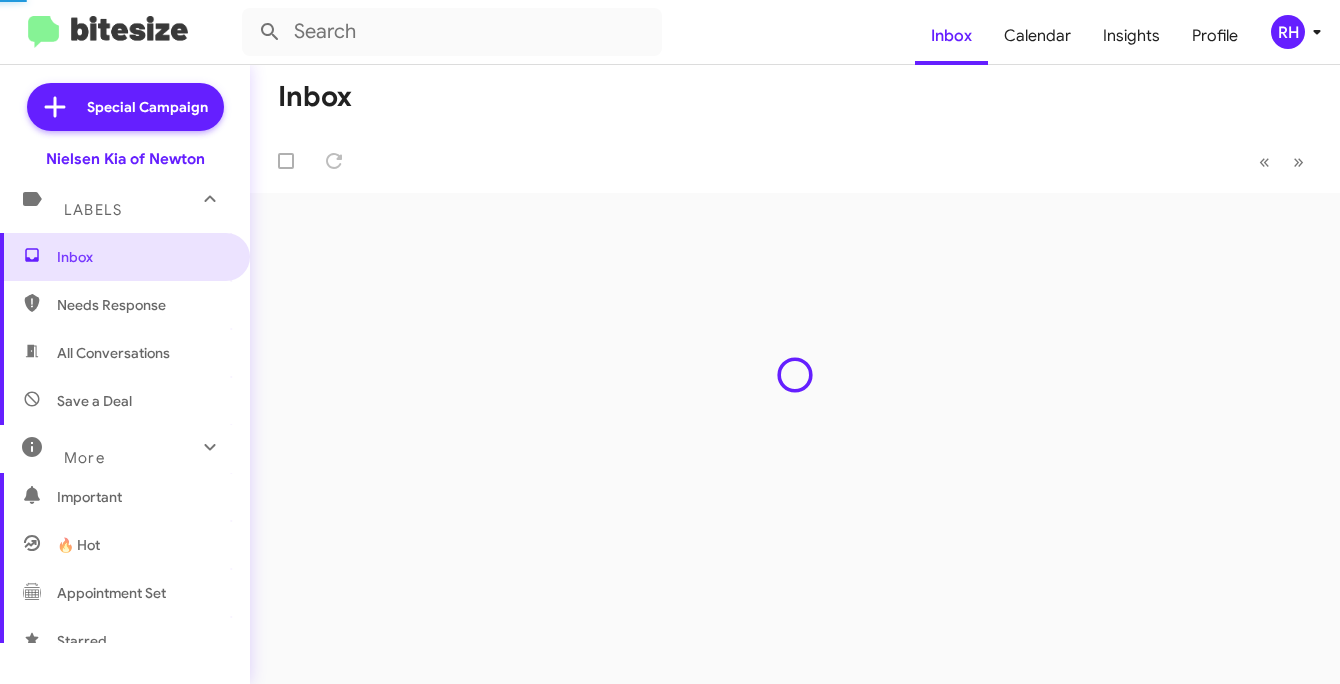 scroll, scrollTop: 0, scrollLeft: 0, axis: both 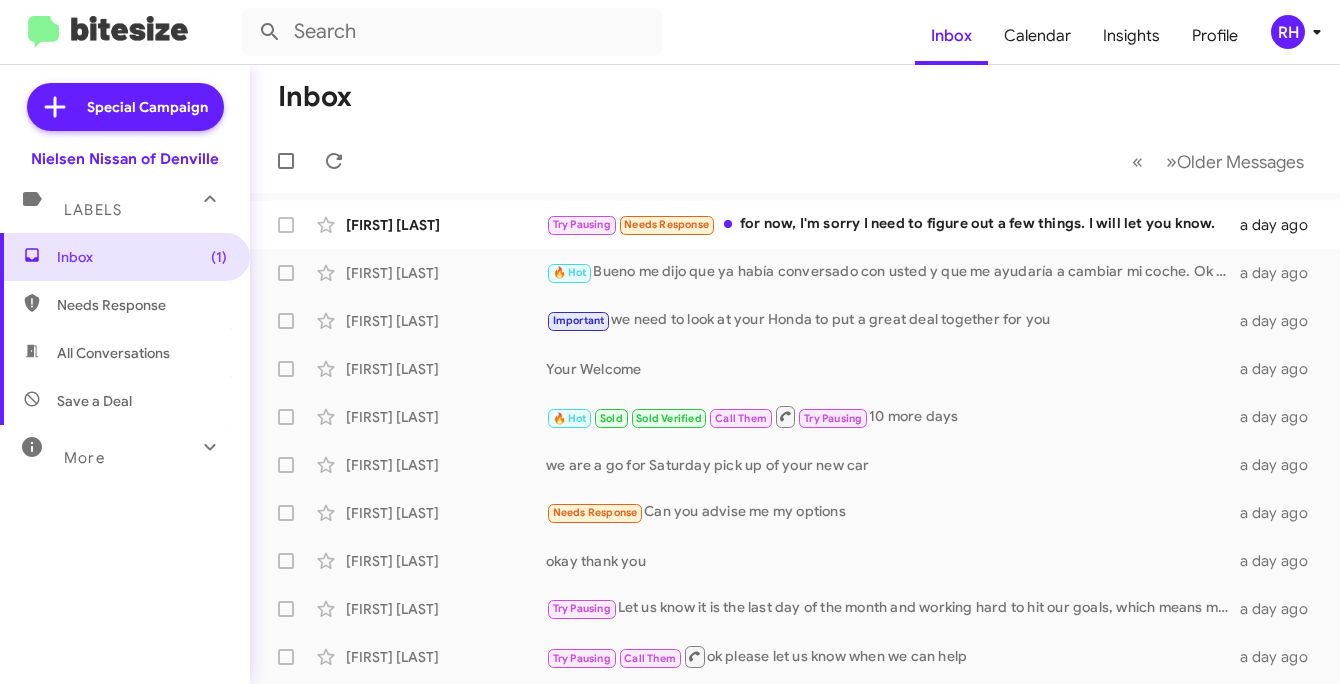 click on "RH" 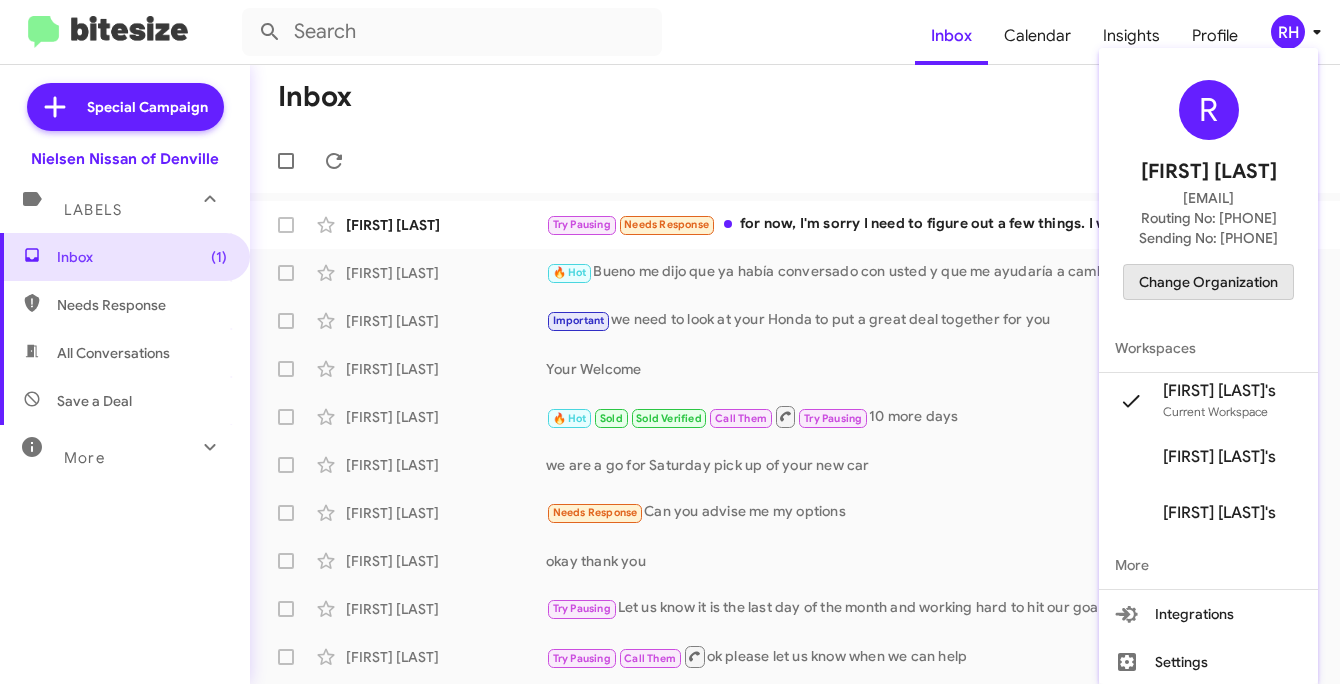 click on "Change Organization" at bounding box center [1208, 282] 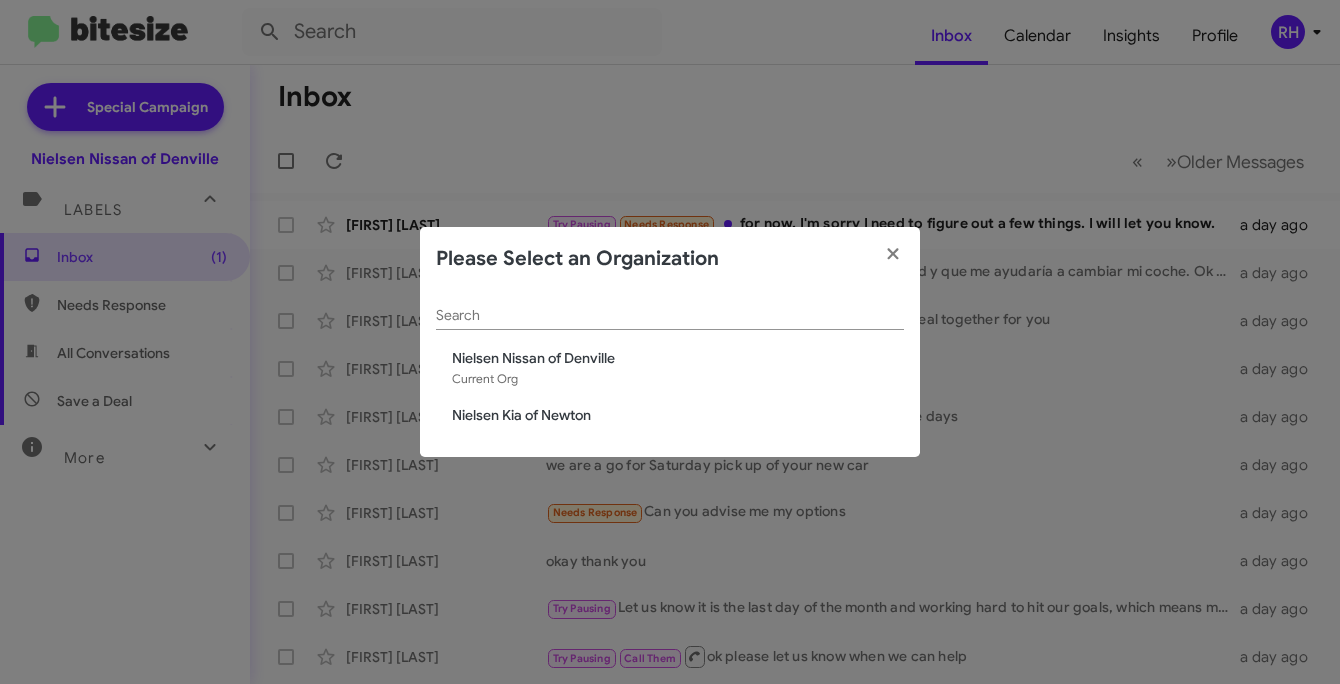 click on "Nielsen Nissan of Denville" 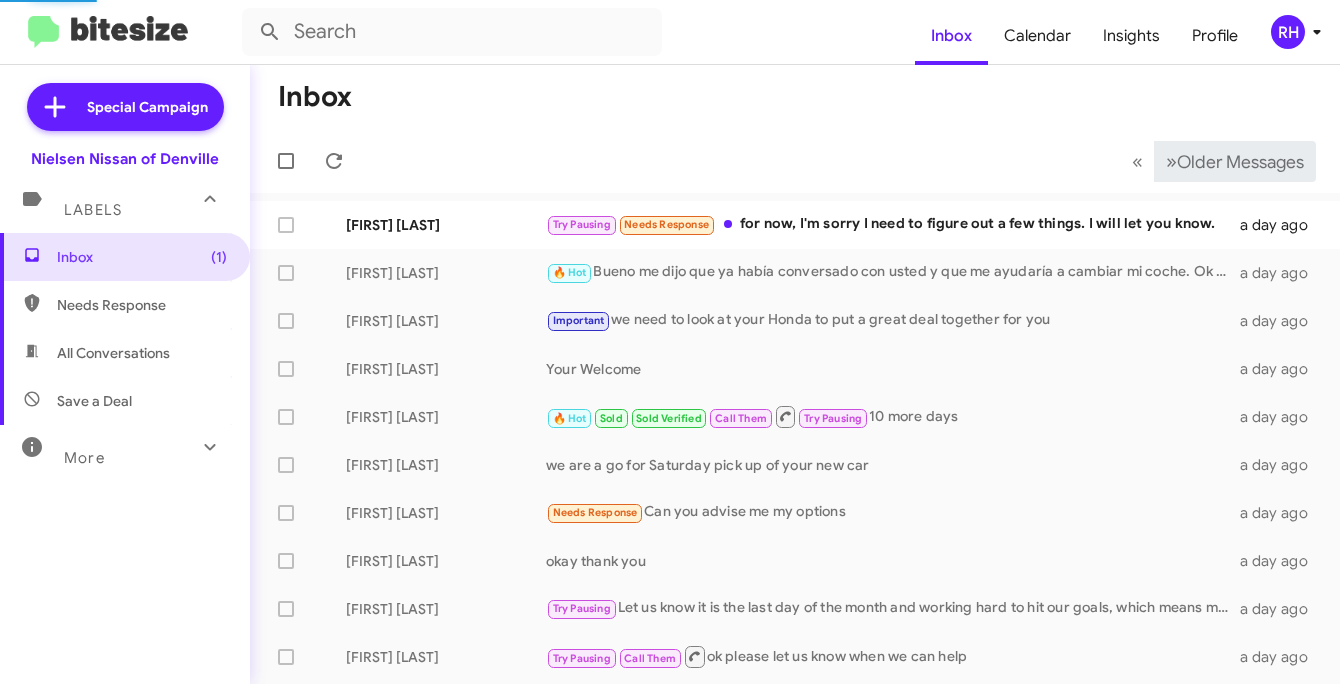 scroll, scrollTop: 0, scrollLeft: 0, axis: both 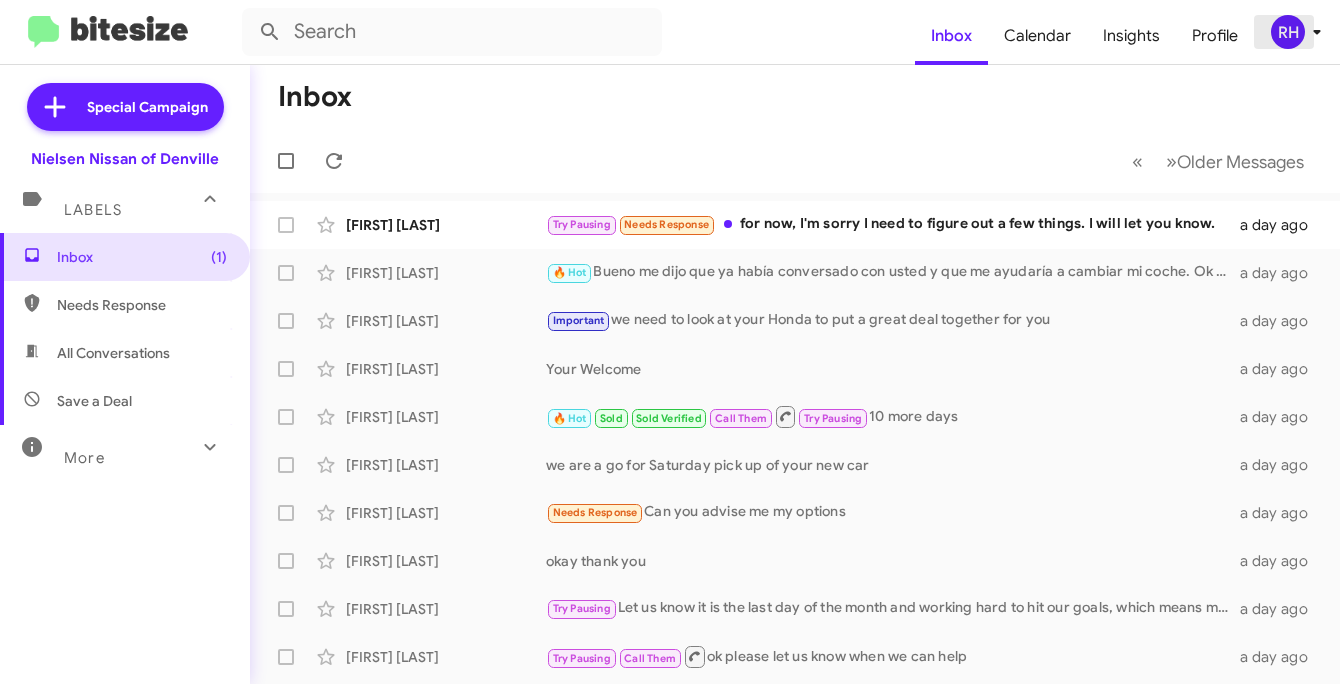 click on "RH" 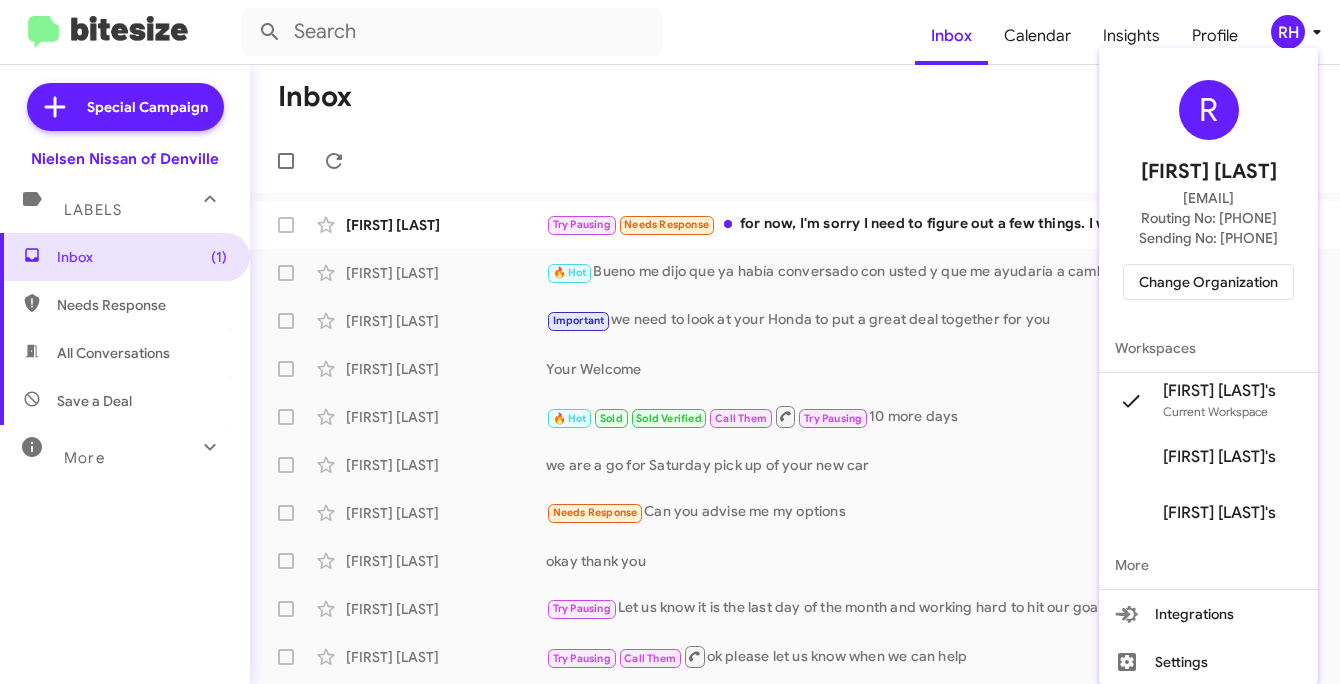 click on "Change Organization" at bounding box center [1208, 282] 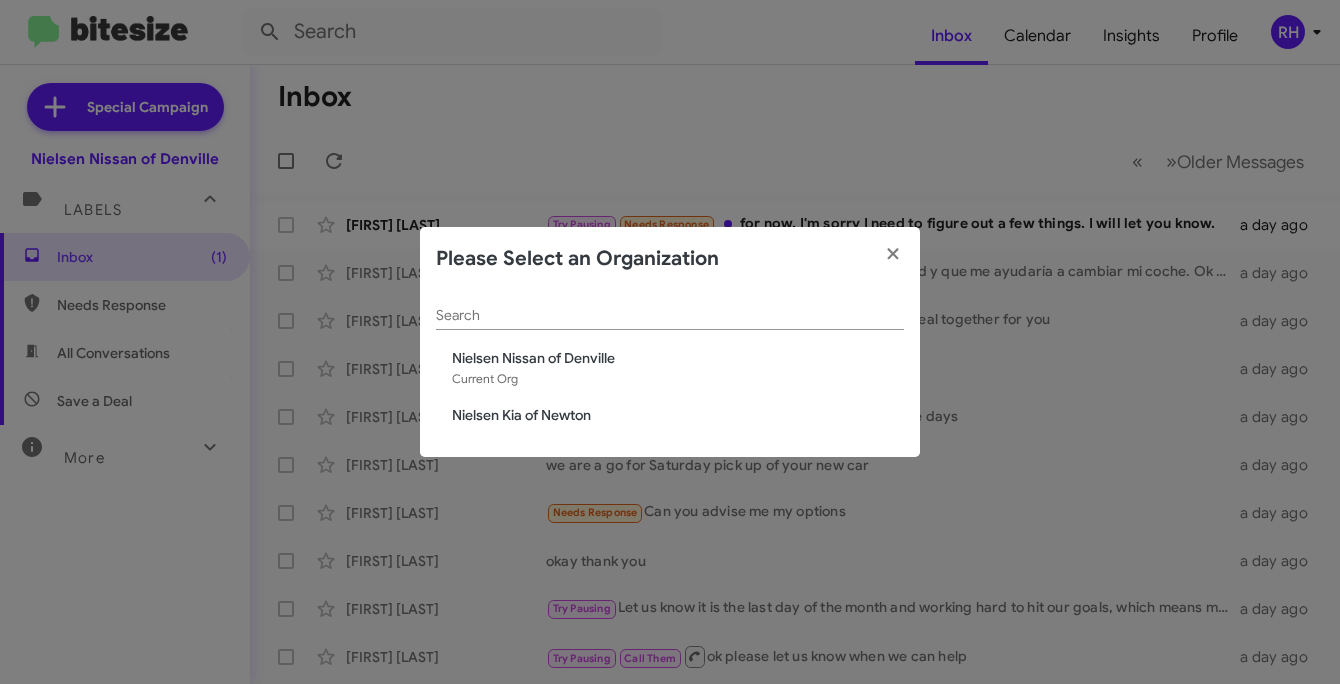 click on "Nielsen Kia of Newton" 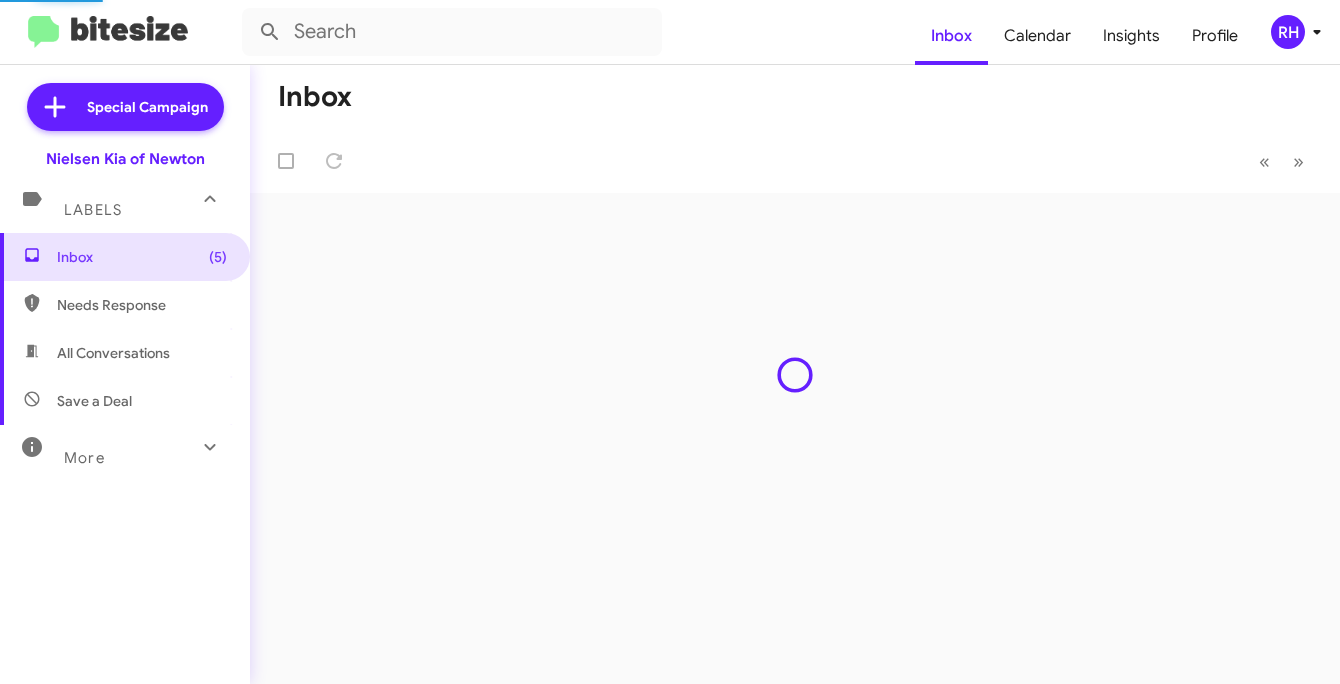 scroll, scrollTop: 0, scrollLeft: 0, axis: both 